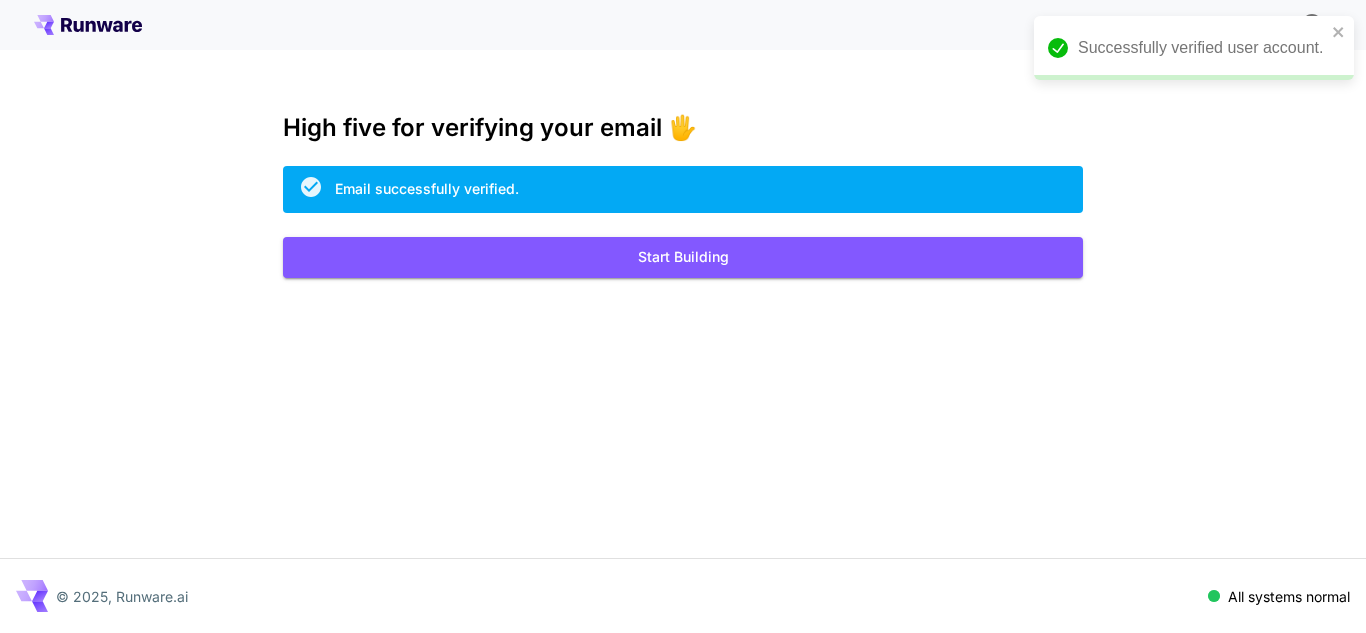 scroll, scrollTop: 0, scrollLeft: 0, axis: both 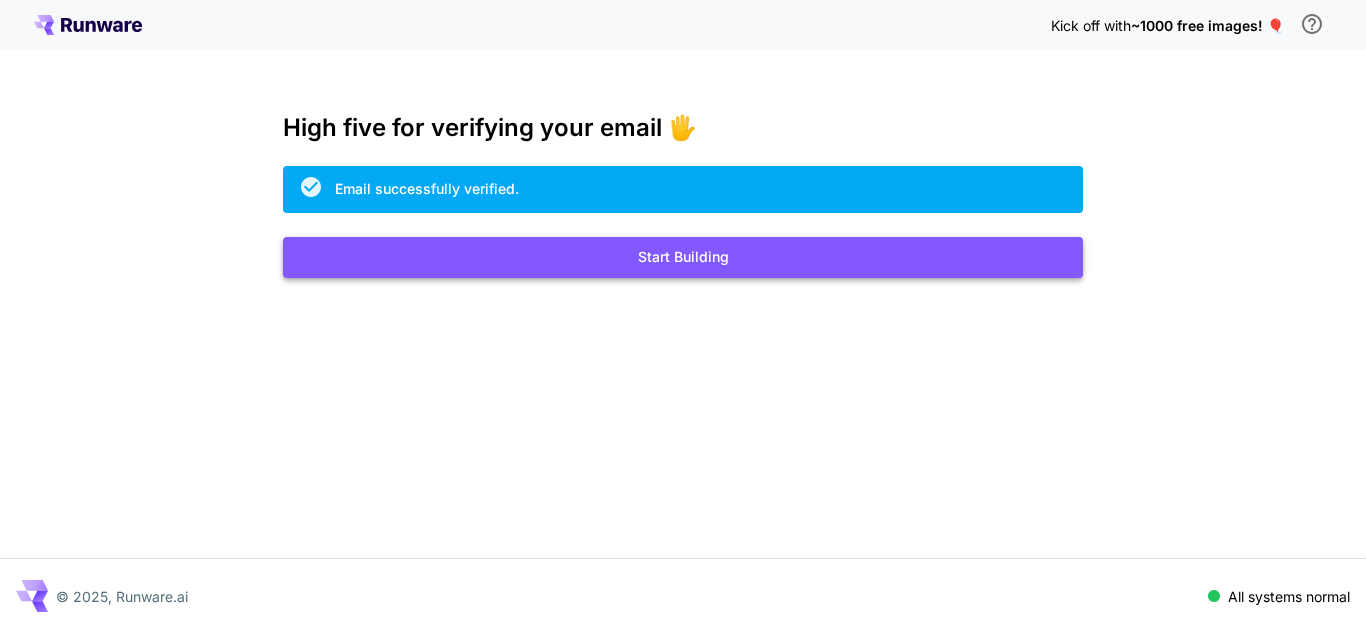 click on "Start Building" at bounding box center [683, 257] 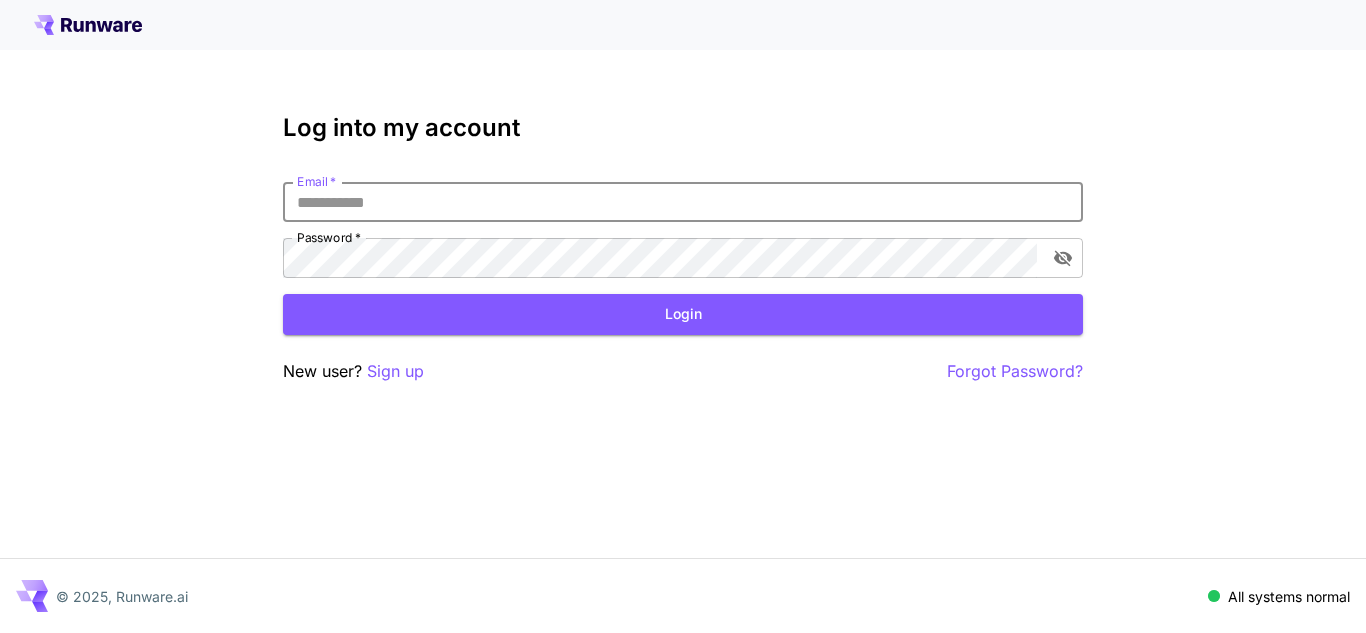 click on "Email   *" at bounding box center (683, 202) 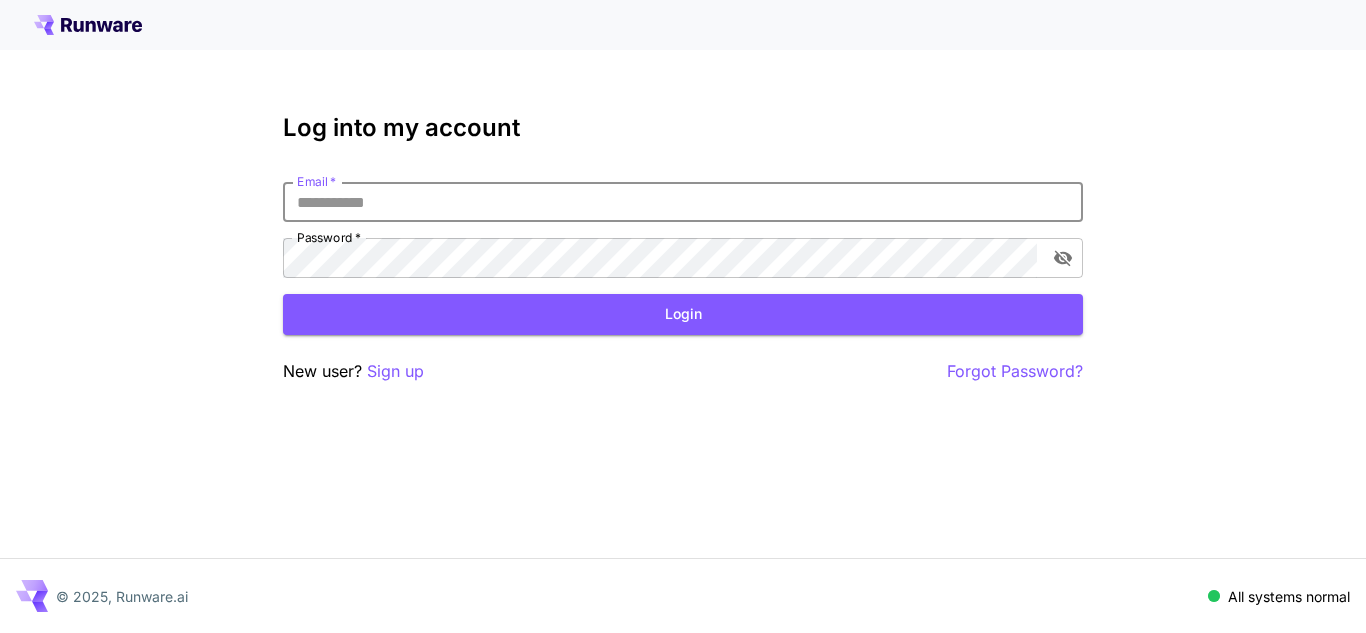 paste on "**********" 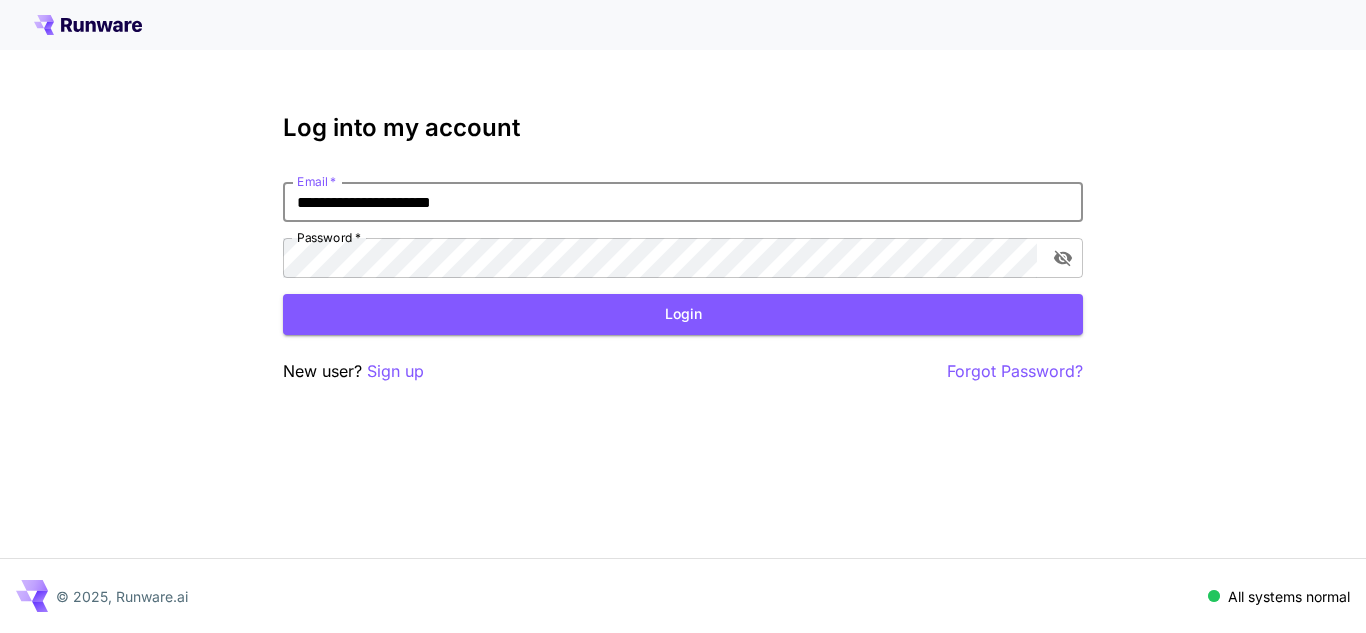 type on "**********" 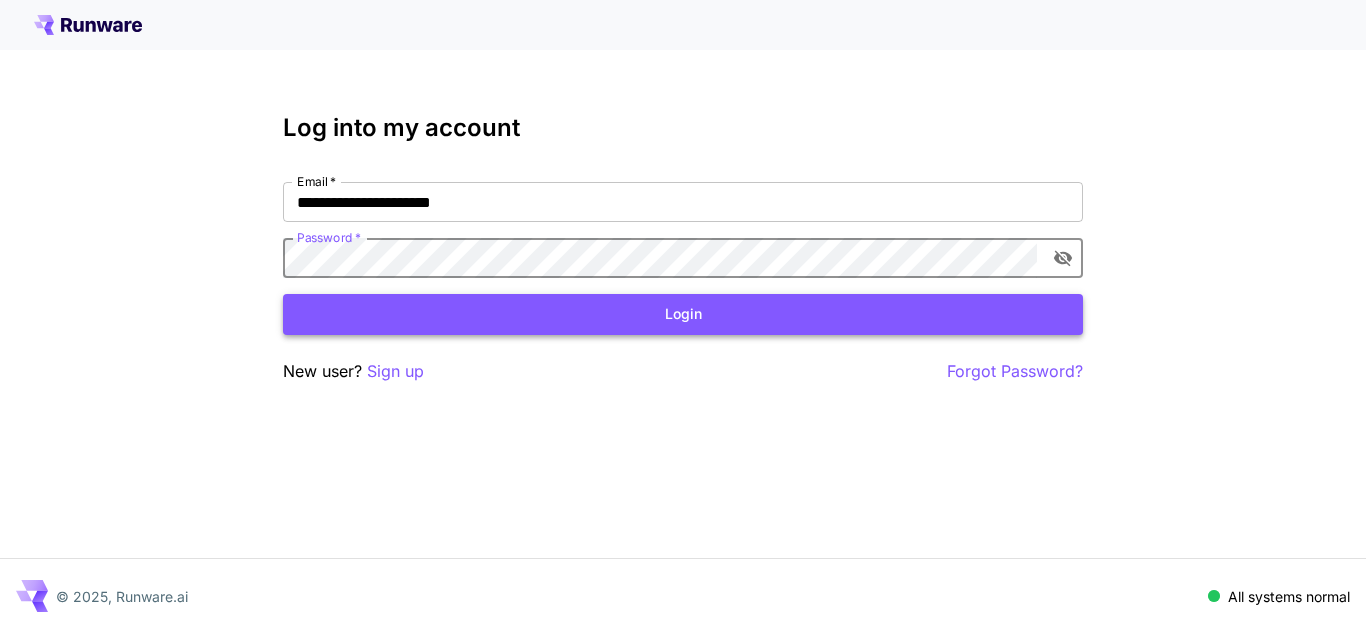 click on "Login" at bounding box center [683, 314] 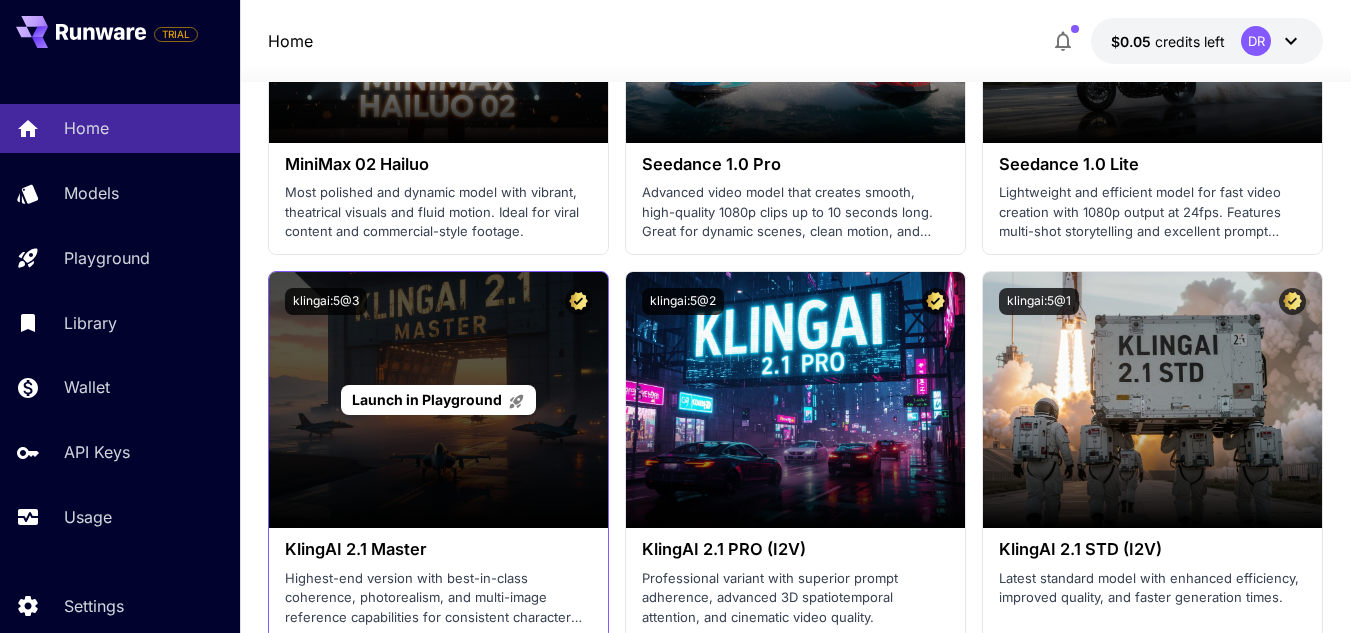 scroll, scrollTop: 400, scrollLeft: 0, axis: vertical 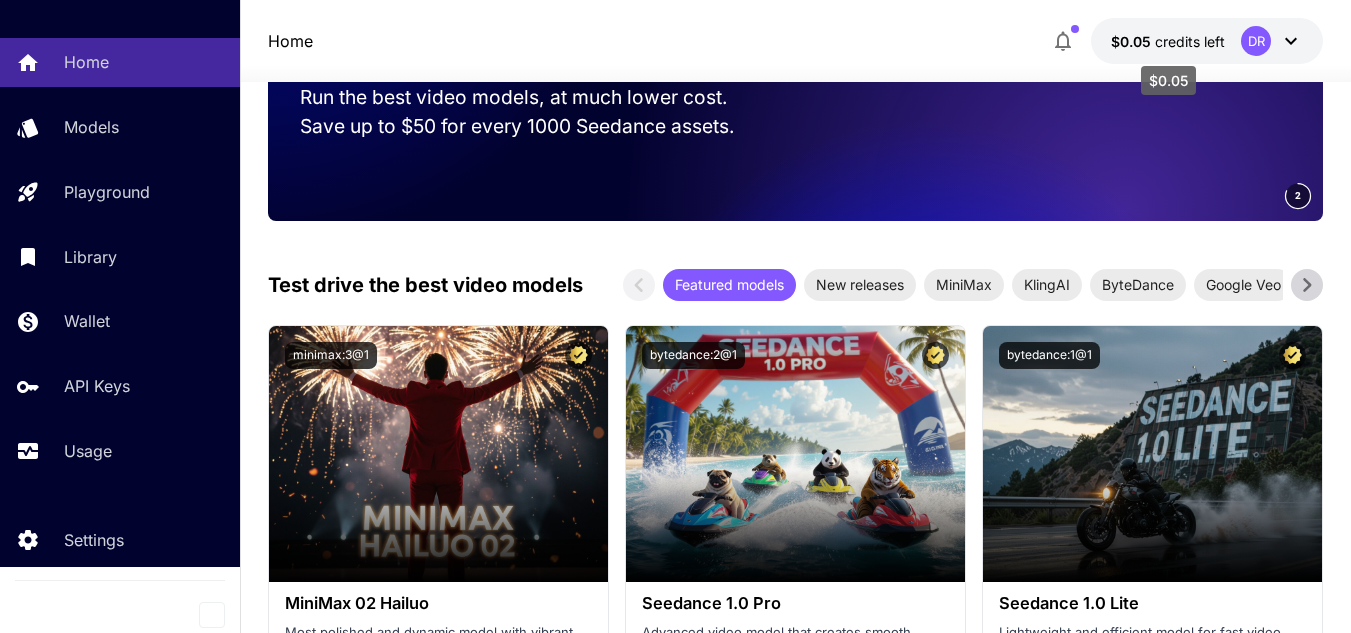 click on "credits left" at bounding box center (1190, 41) 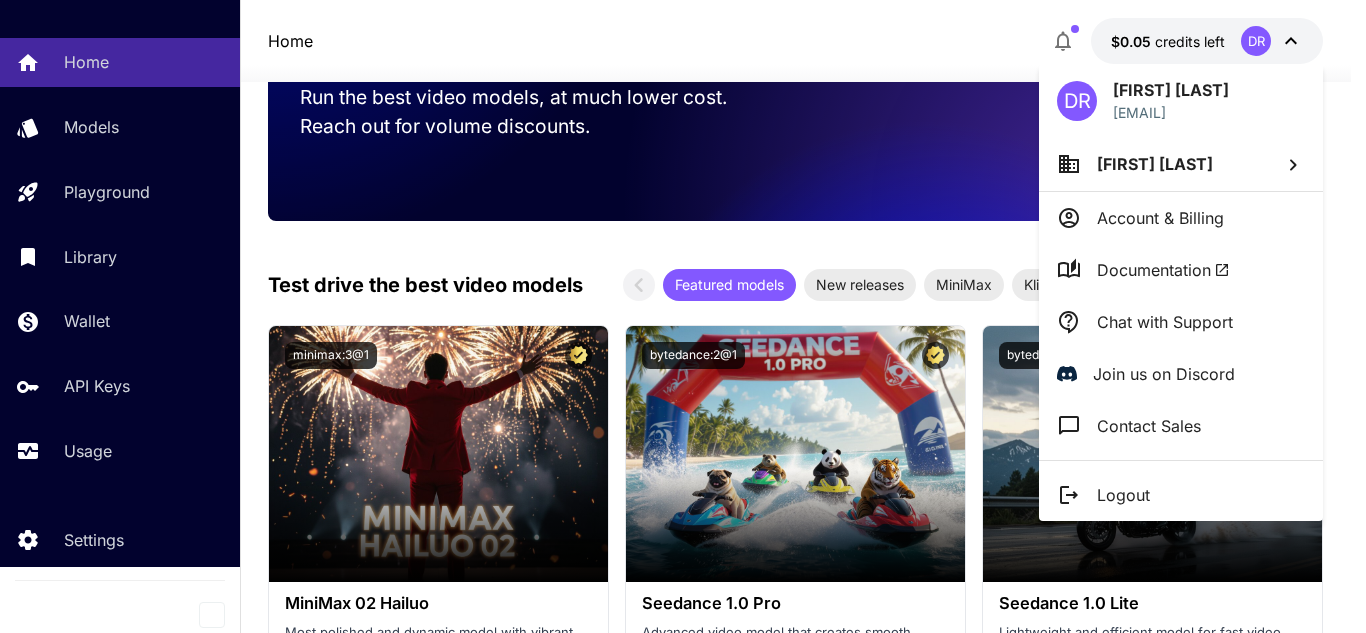 click at bounding box center (683, 316) 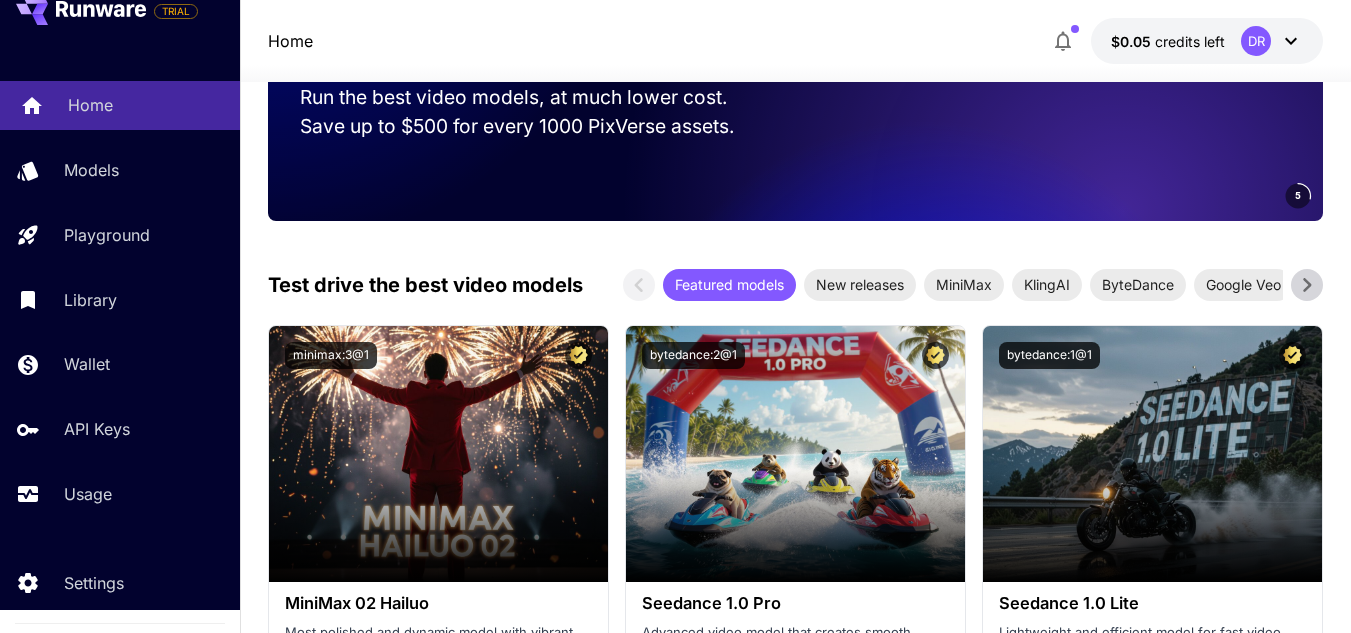 scroll, scrollTop: 0, scrollLeft: 0, axis: both 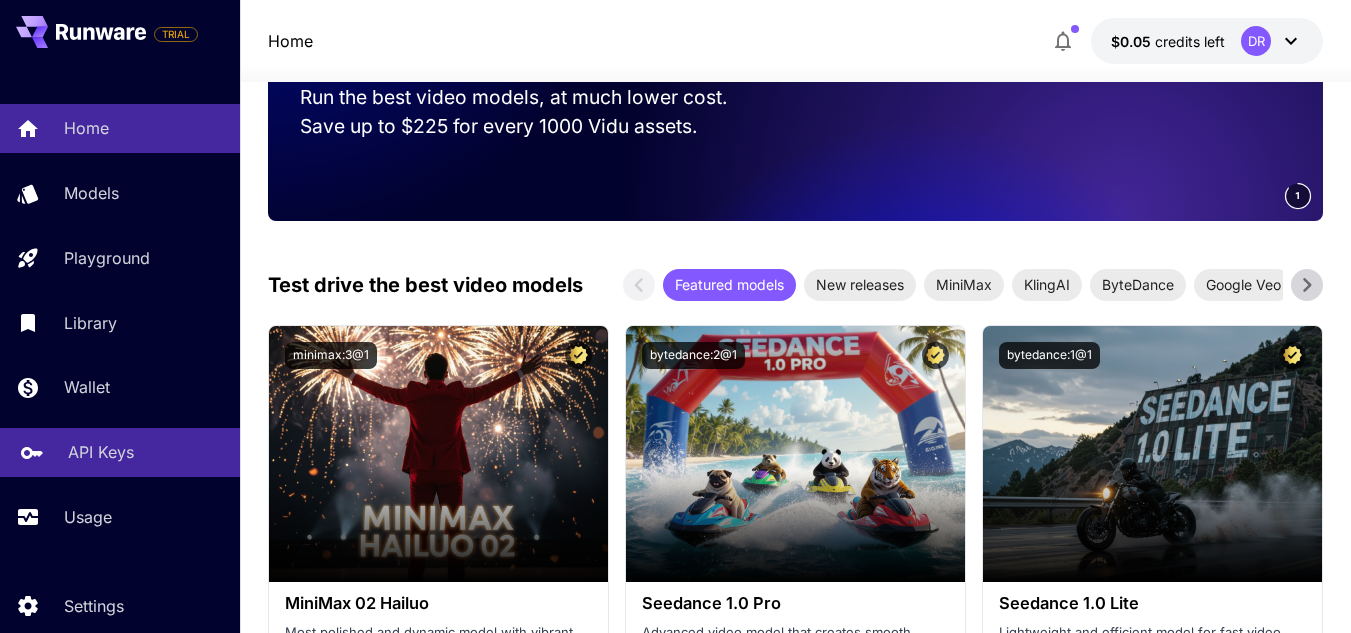 click on "API Keys" at bounding box center [101, 452] 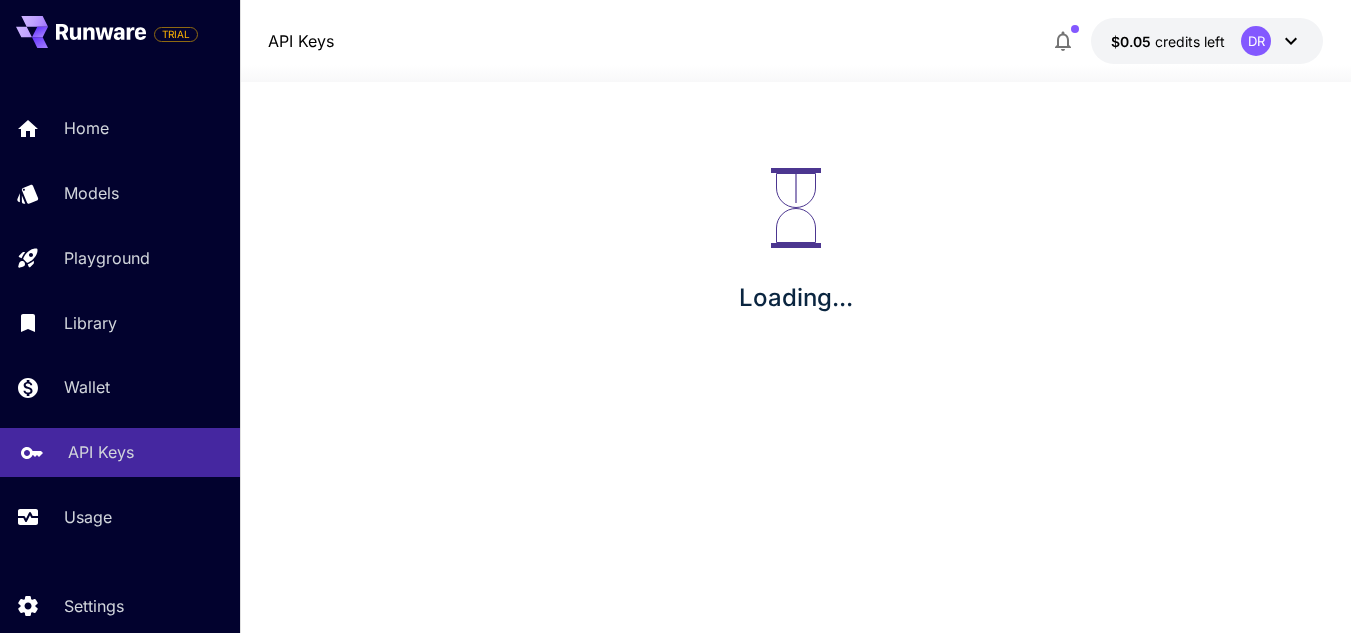 scroll, scrollTop: 0, scrollLeft: 0, axis: both 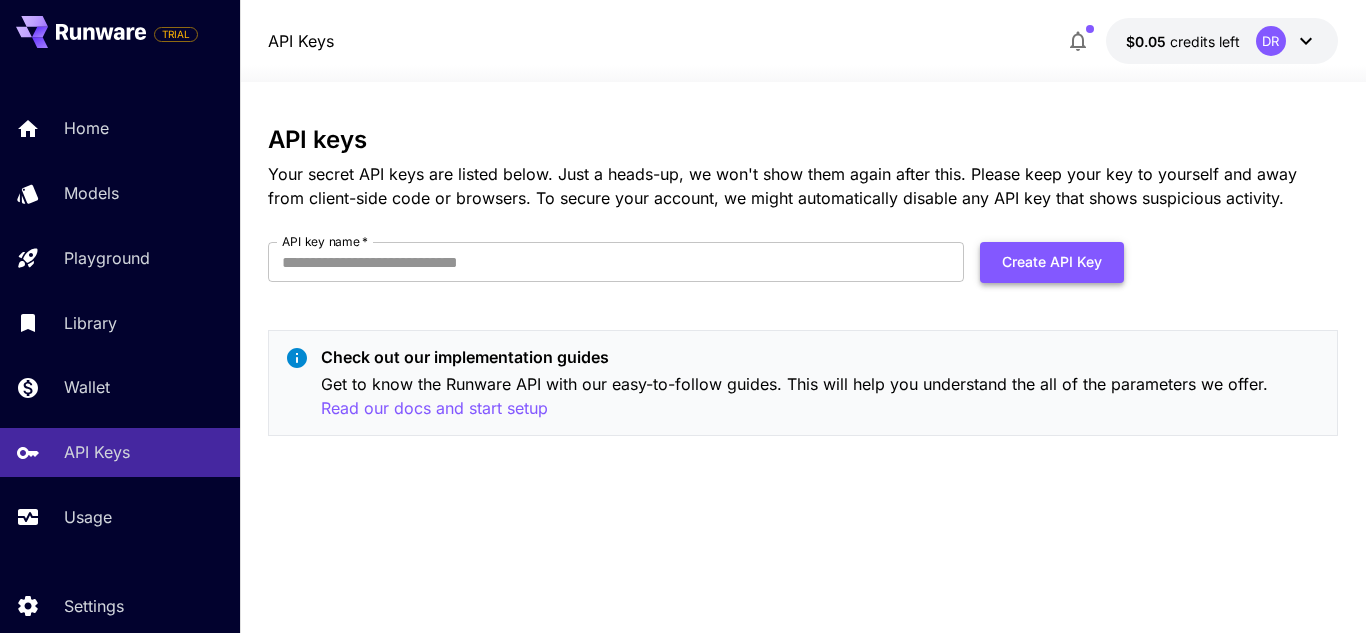 click on "Create API Key" at bounding box center (1052, 262) 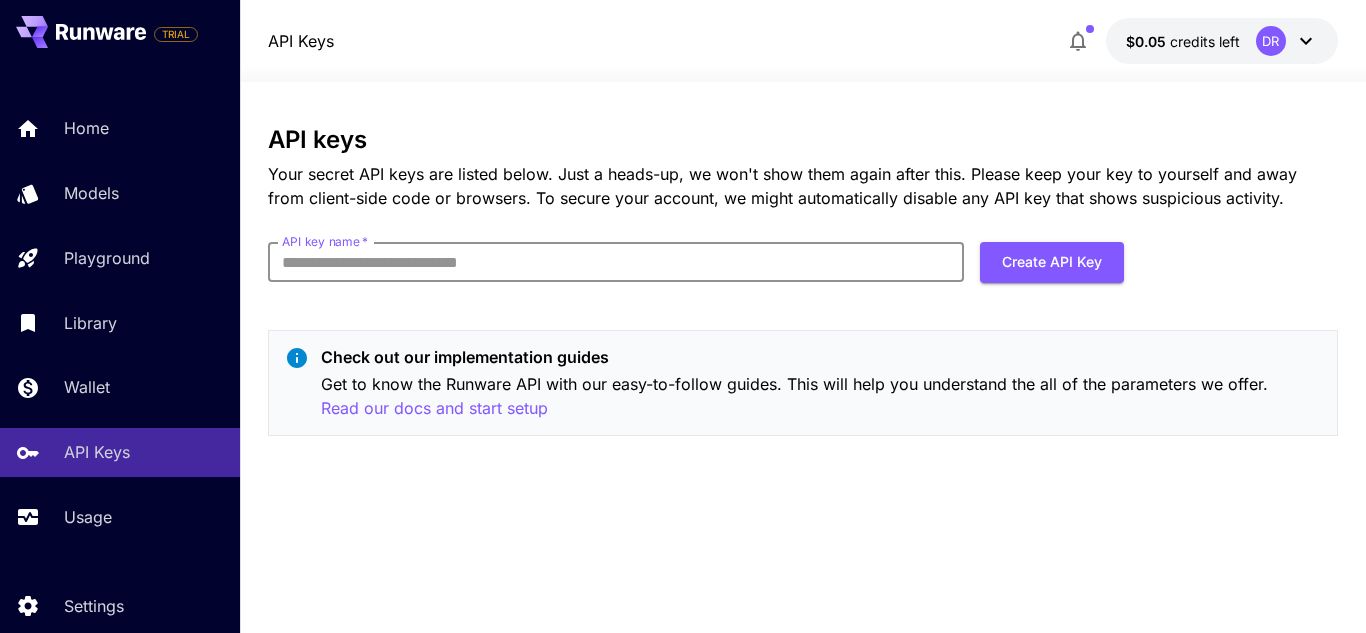 click on "API key name   *" at bounding box center [616, 262] 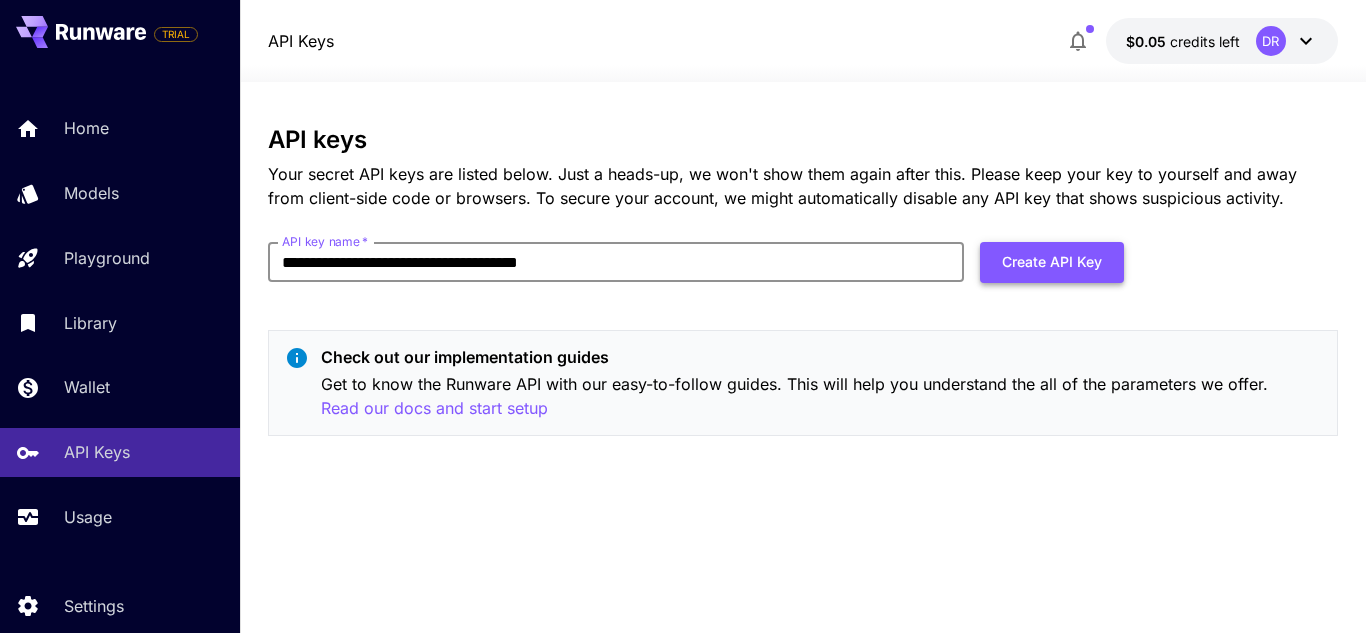 type on "**********" 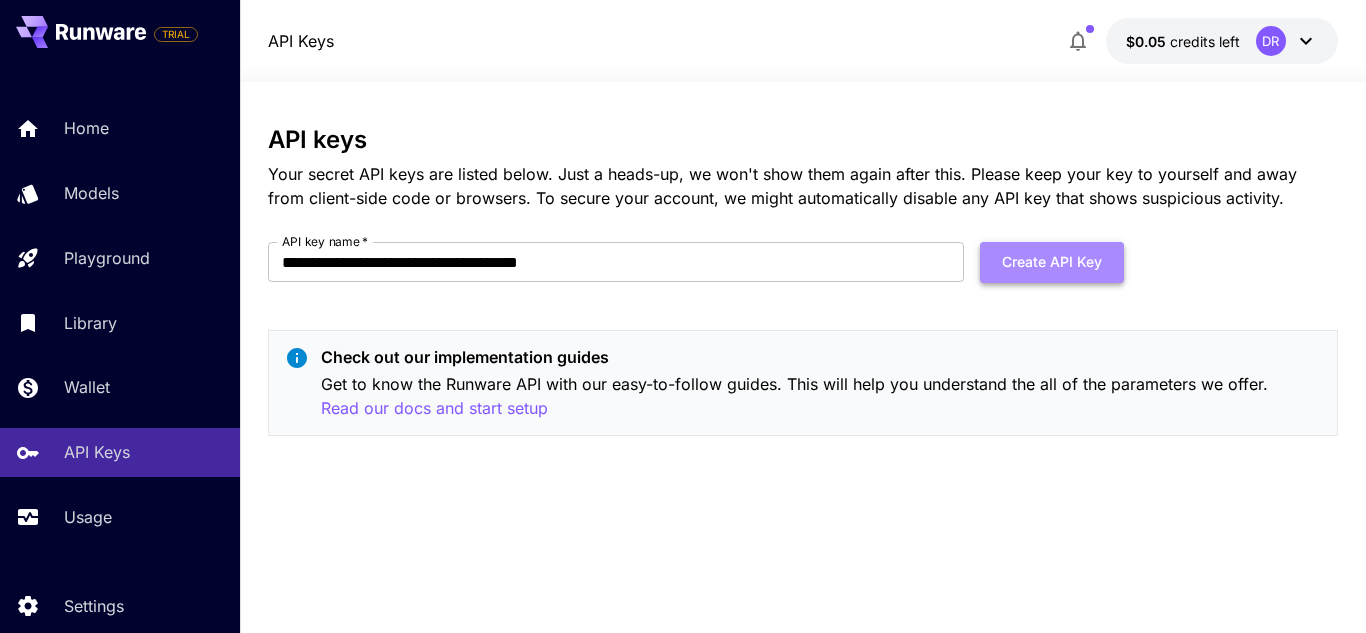 click on "Create API Key" at bounding box center (1052, 262) 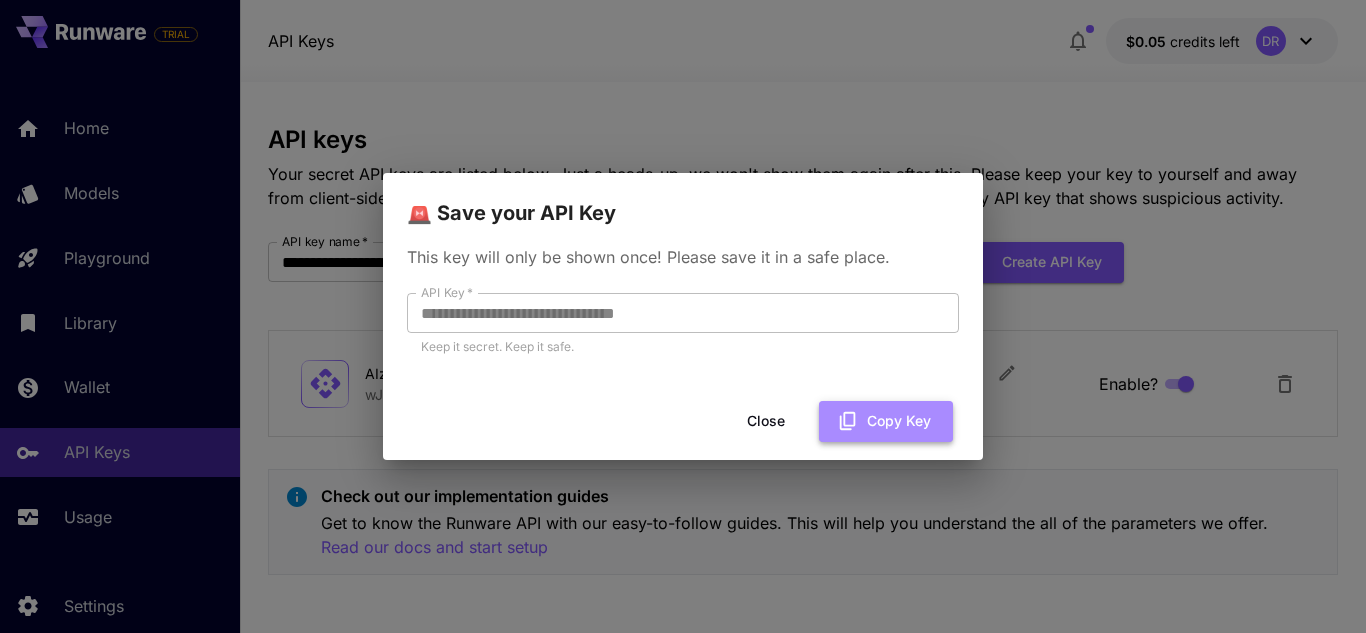 click on "Copy Key" at bounding box center [886, 421] 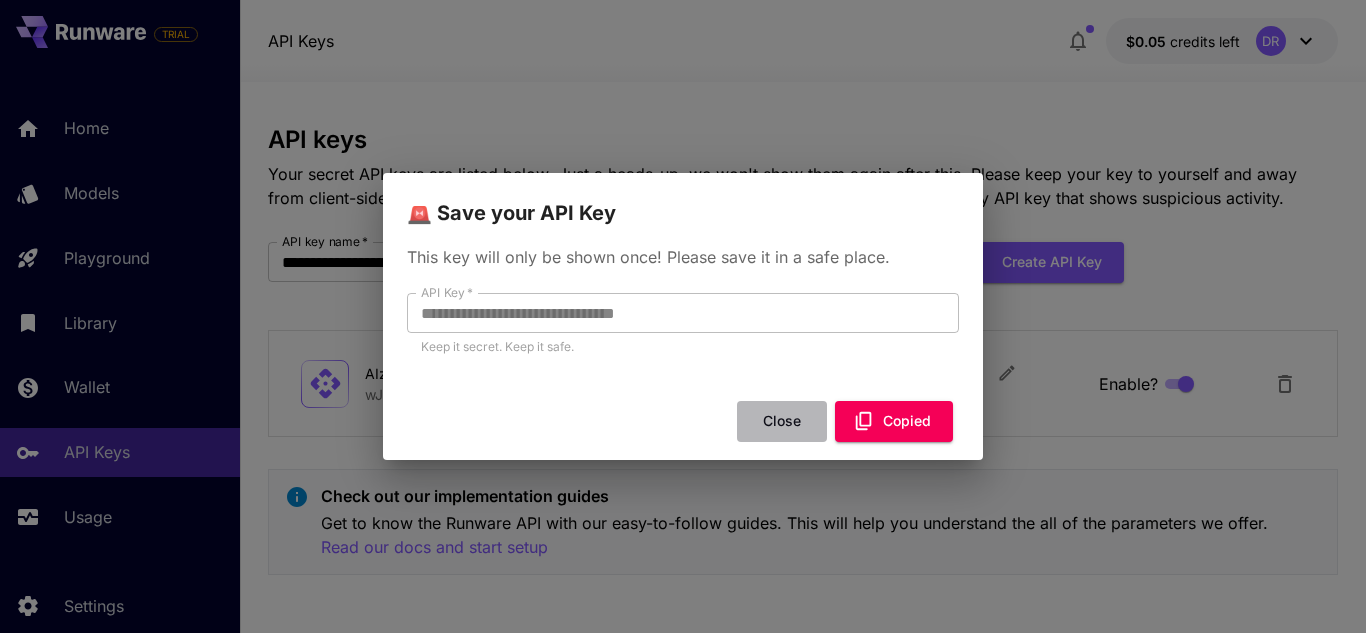 click on "Close" at bounding box center (782, 421) 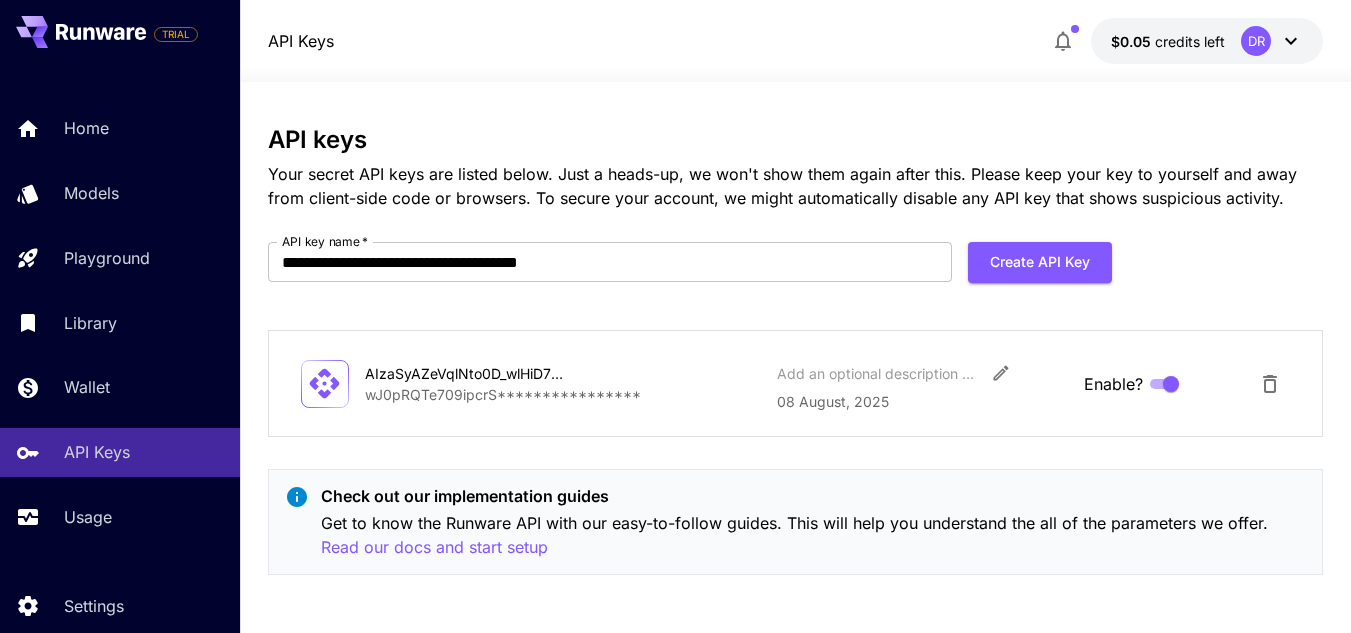 scroll, scrollTop: 2, scrollLeft: 0, axis: vertical 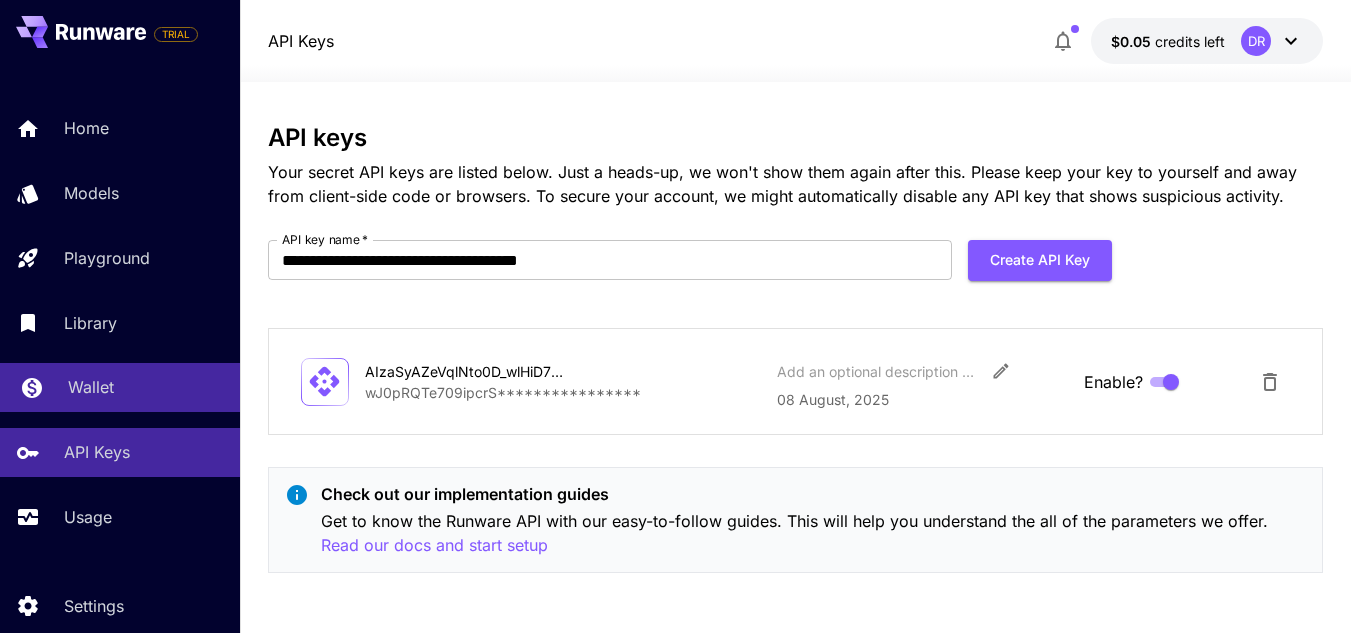 click on "Wallet" at bounding box center [146, 387] 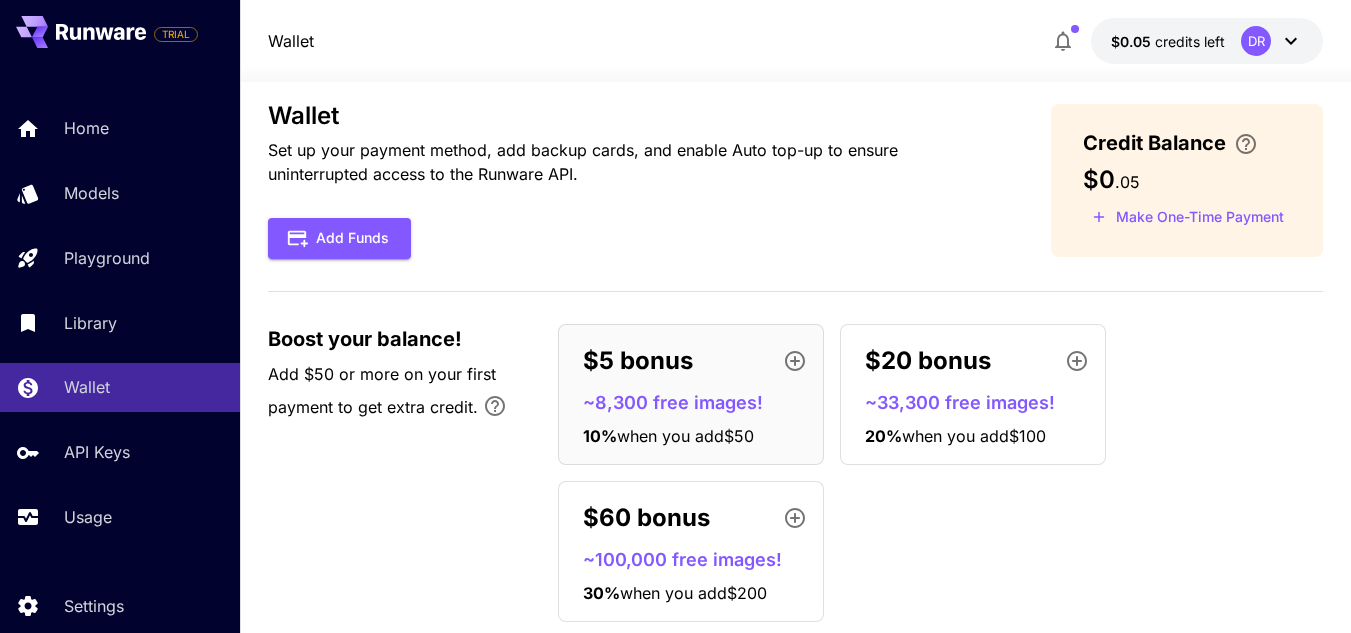 scroll, scrollTop: 0, scrollLeft: 0, axis: both 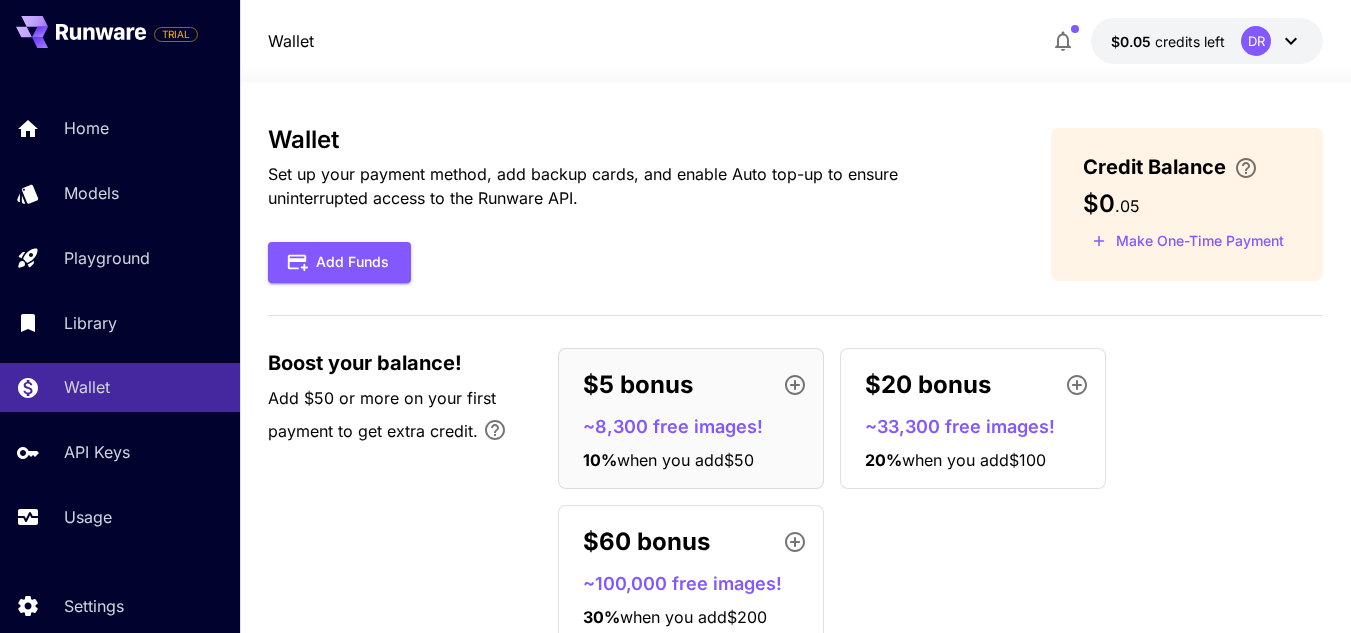 click 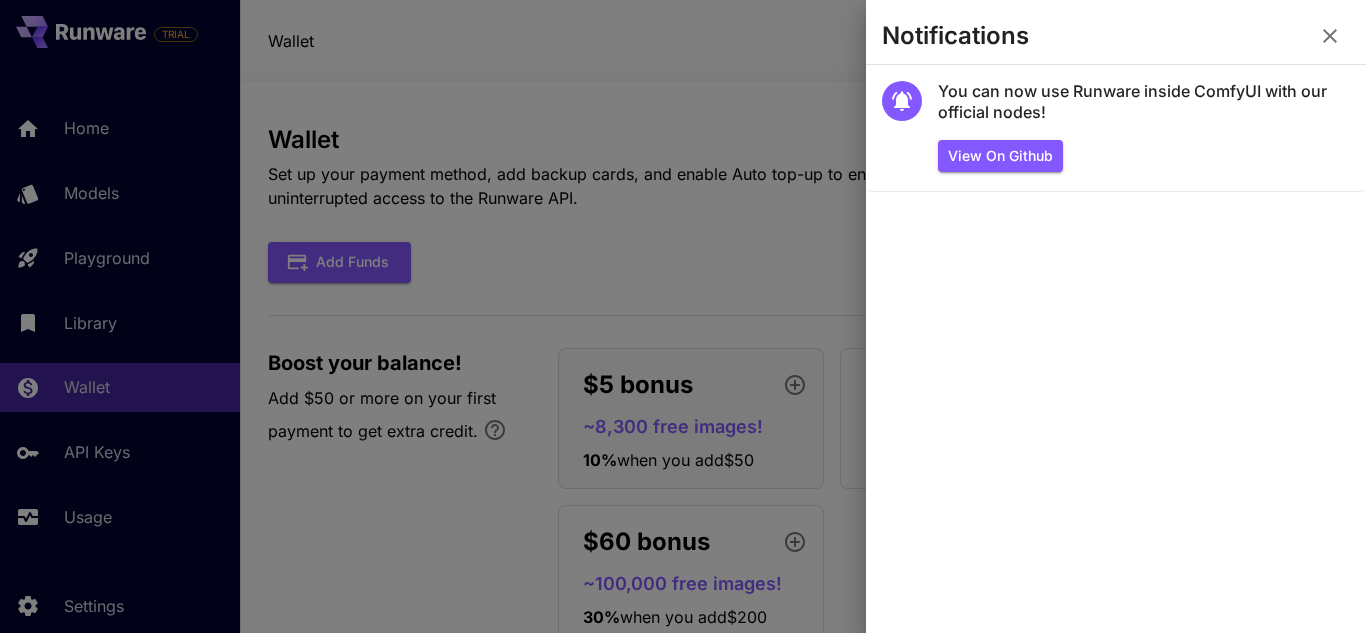click 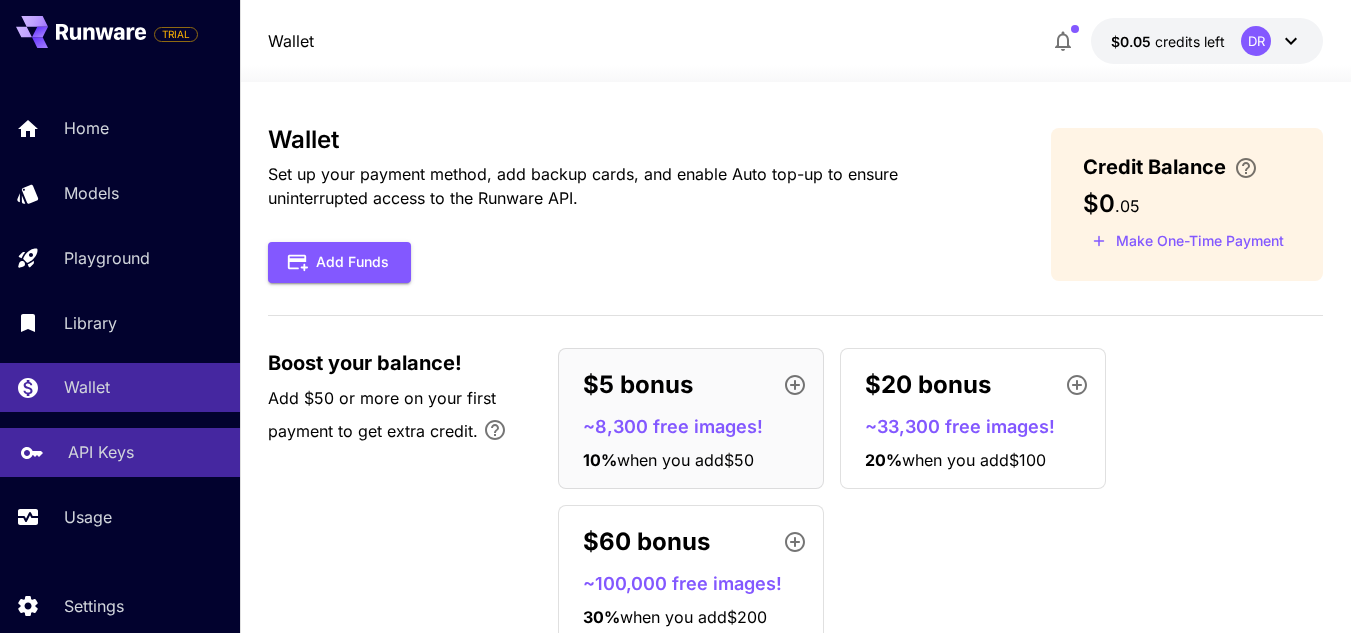 scroll, scrollTop: 66, scrollLeft: 0, axis: vertical 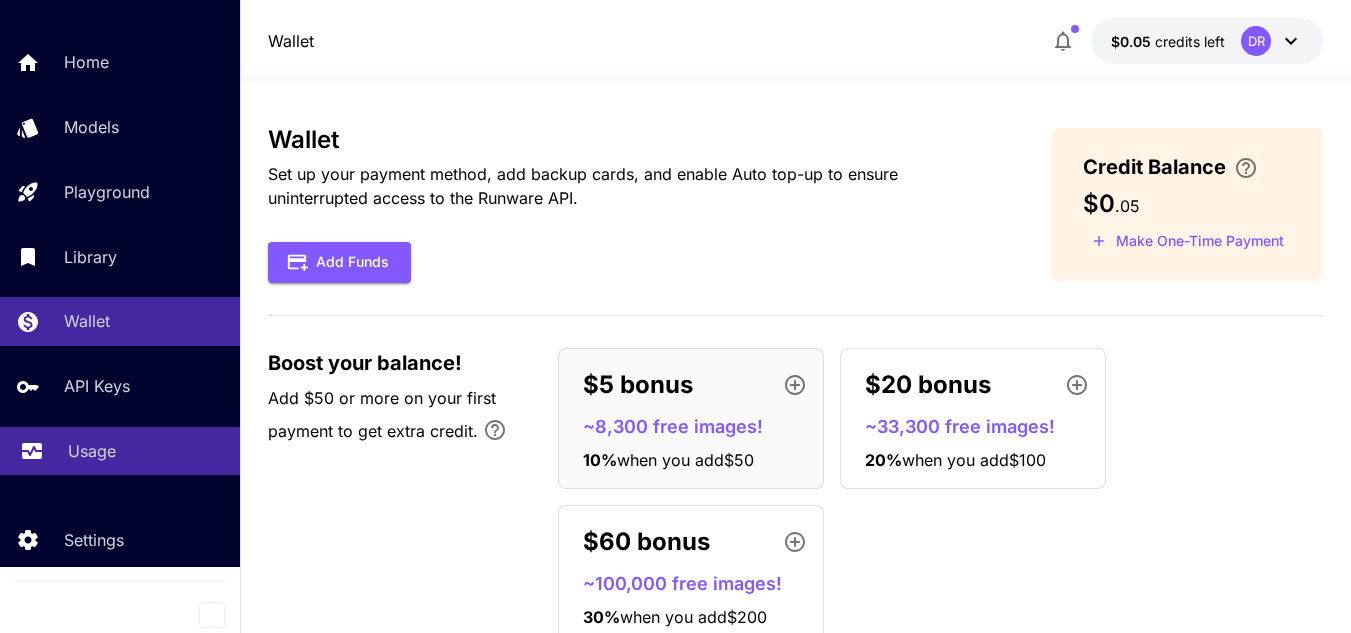 click on "Usage" at bounding box center (92, 451) 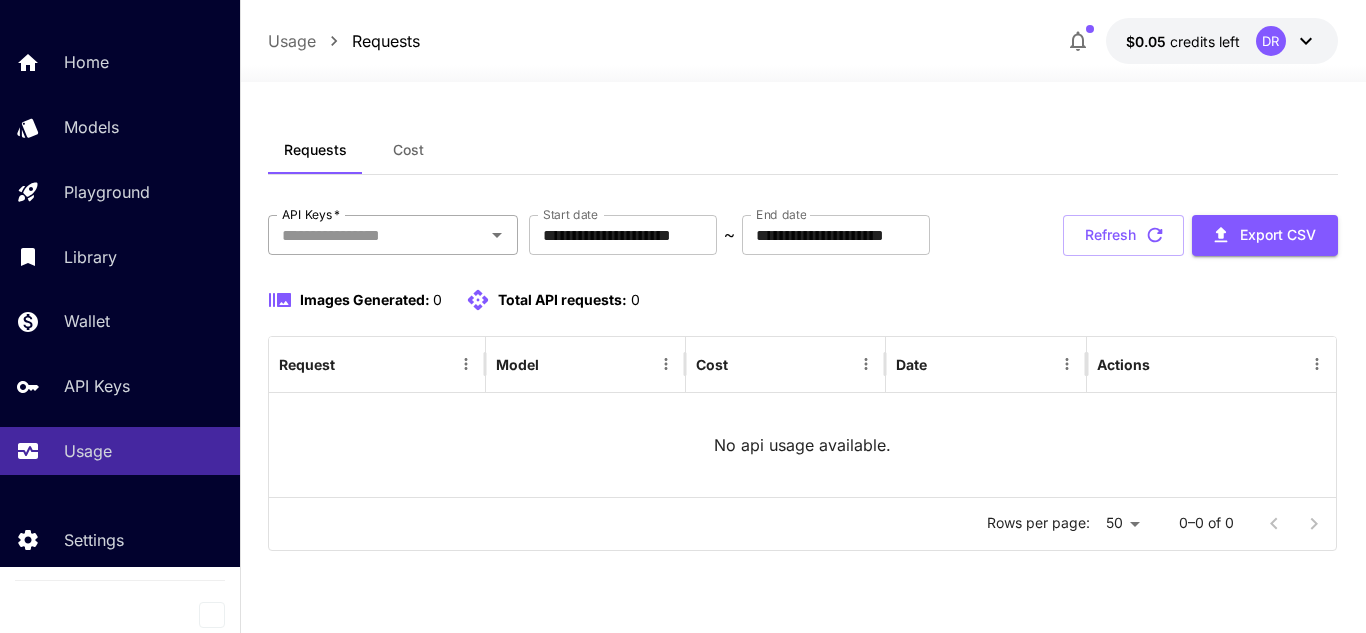 click 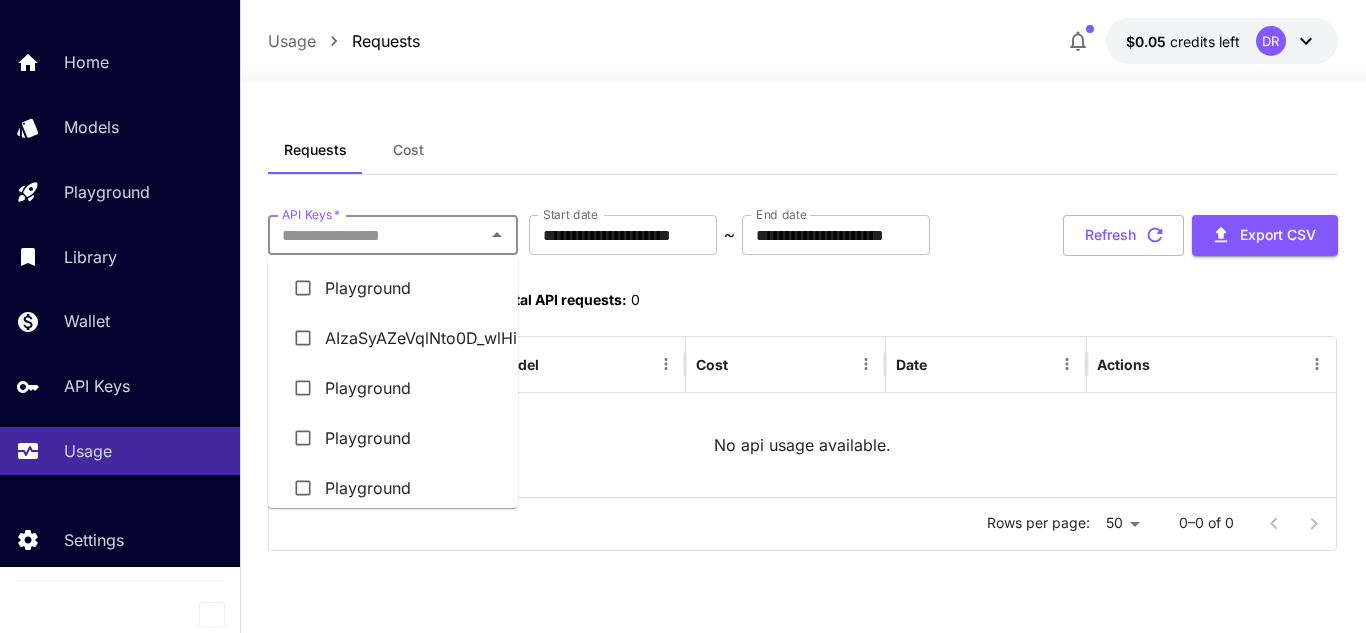 click on "**********" at bounding box center [803, 383] 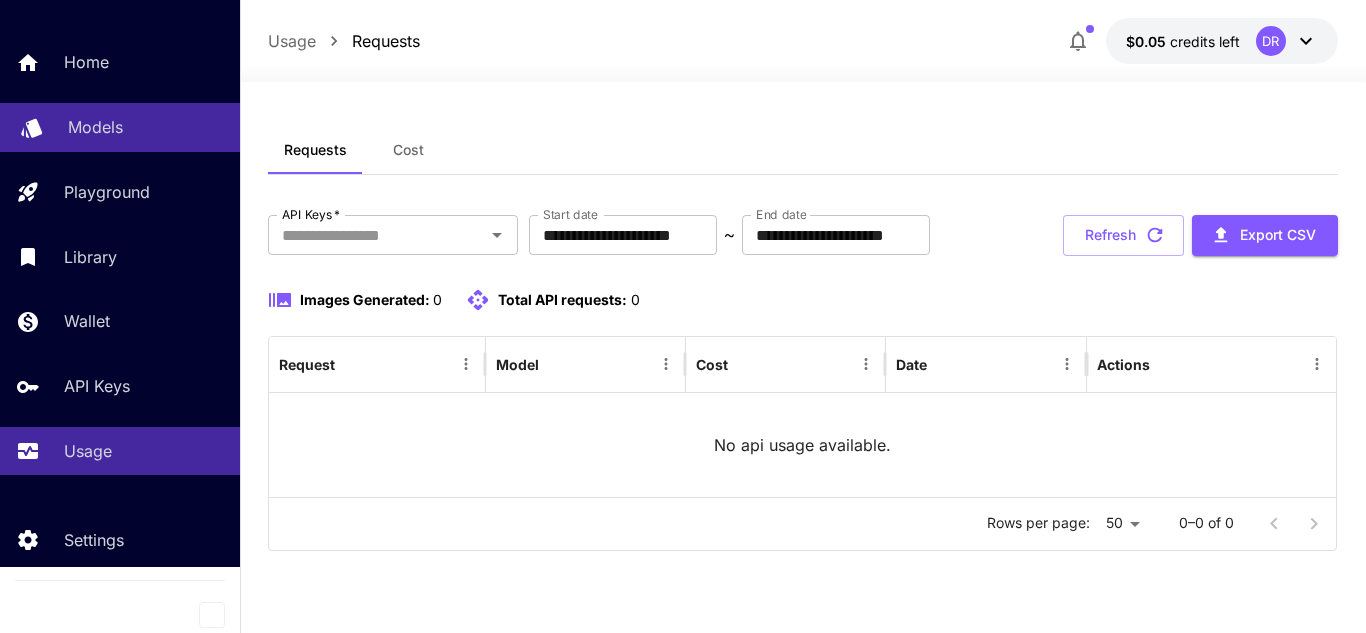 click on "Models" at bounding box center [120, 127] 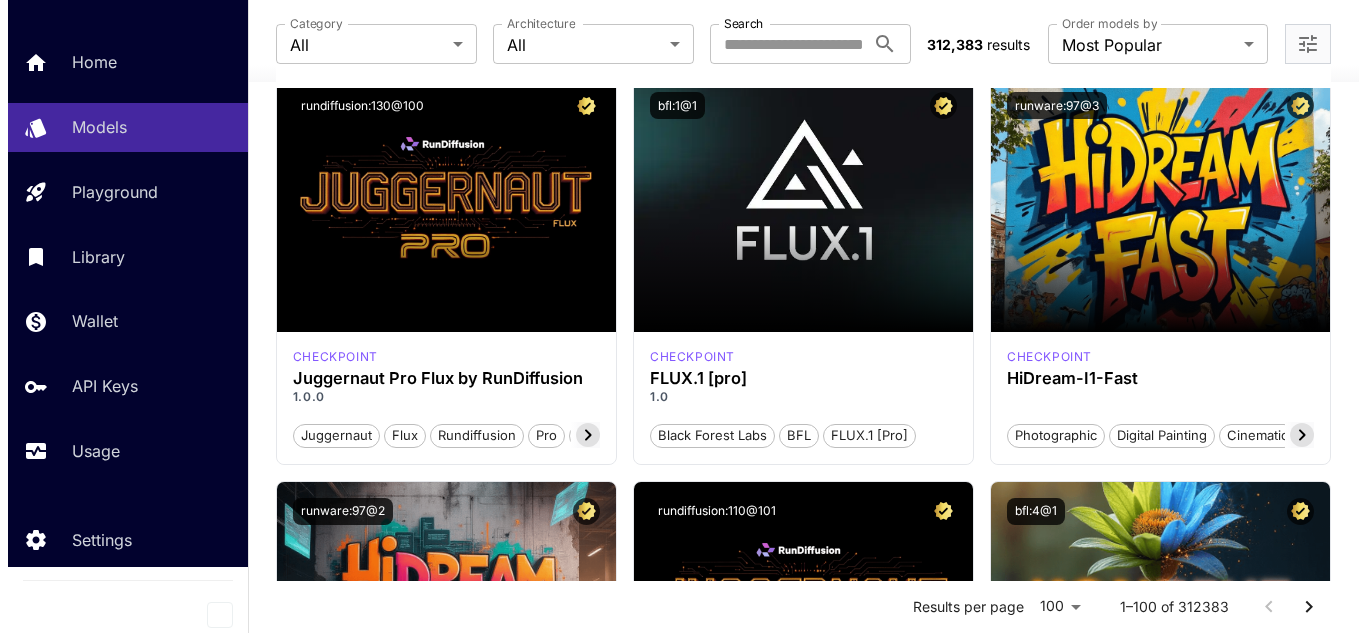 scroll, scrollTop: 0, scrollLeft: 0, axis: both 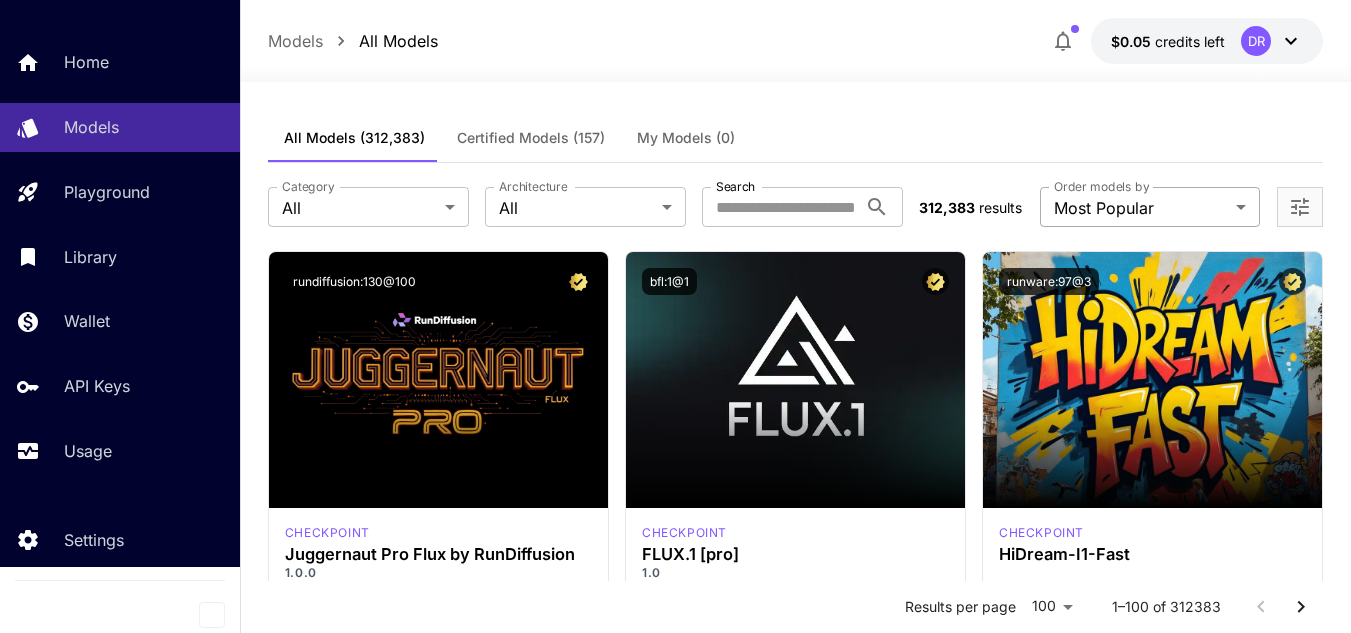 click on "**********" at bounding box center (675, 12610) 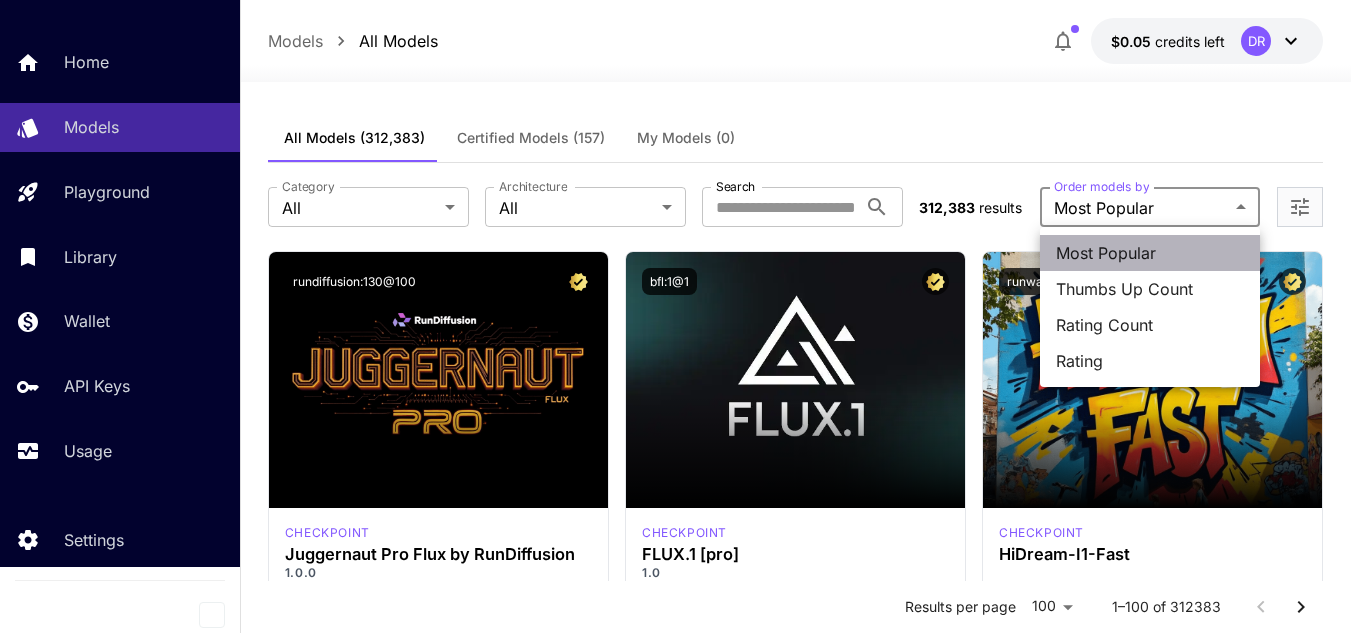 click on "Most Popular" at bounding box center [1150, 253] 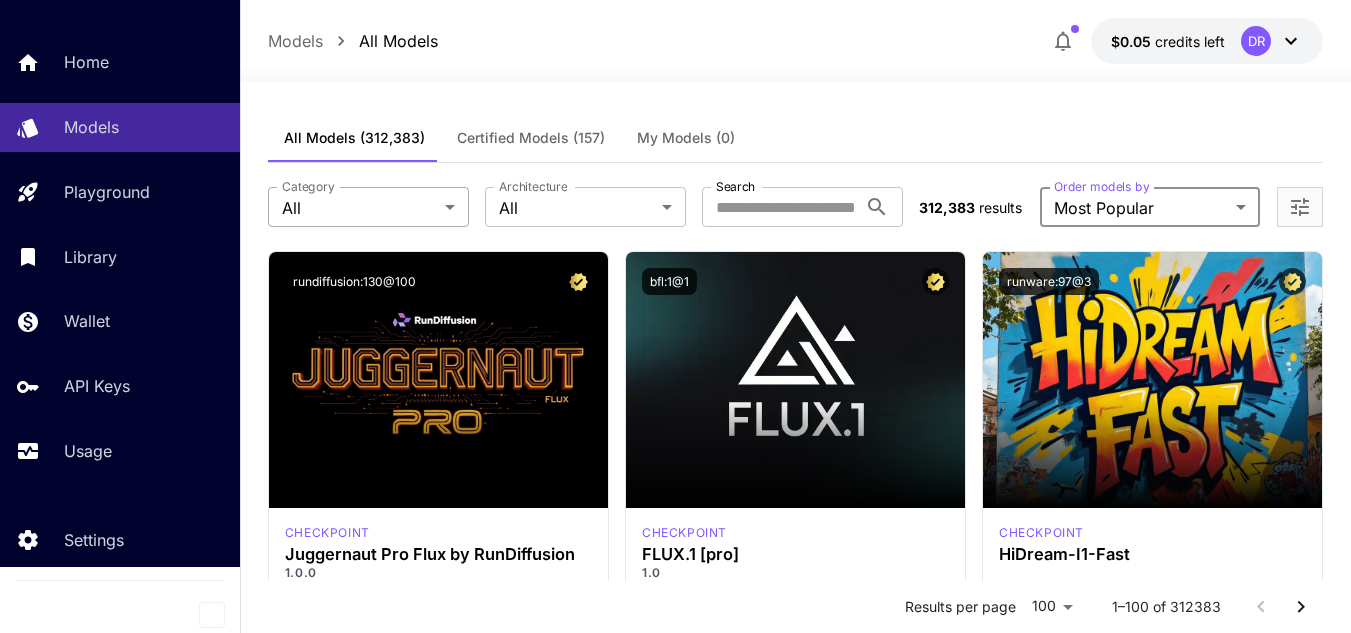 click on "**********" at bounding box center [675, 12610] 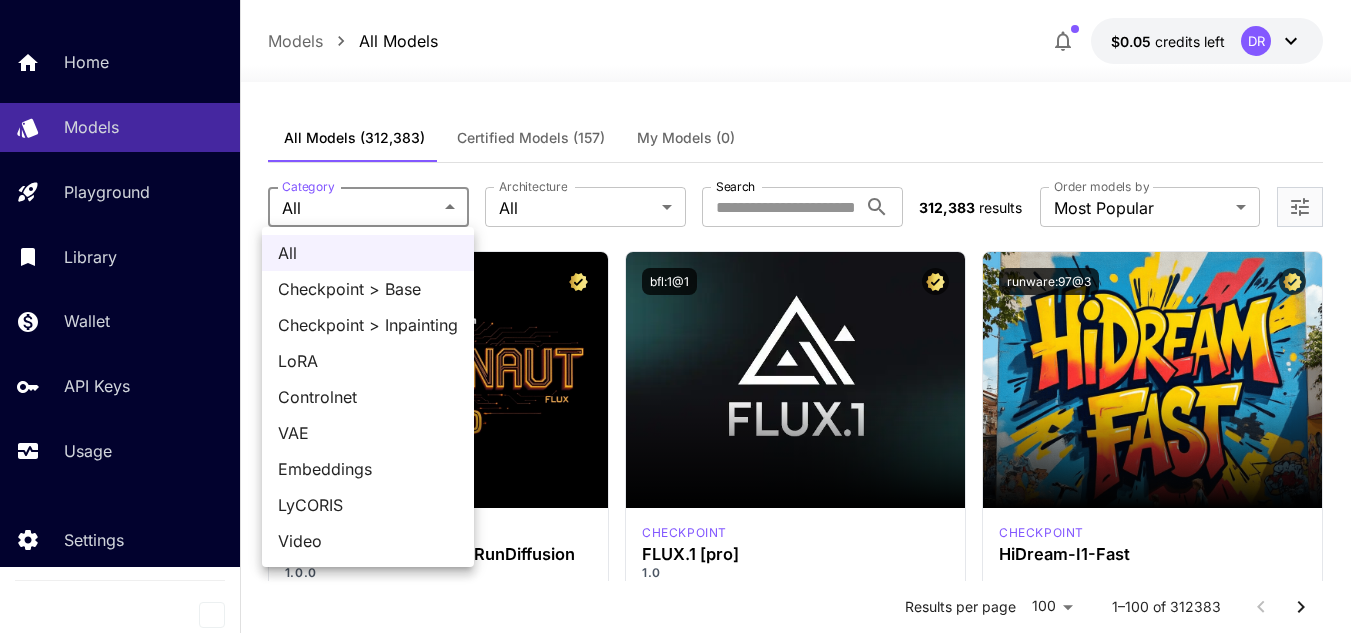 click at bounding box center (683, 316) 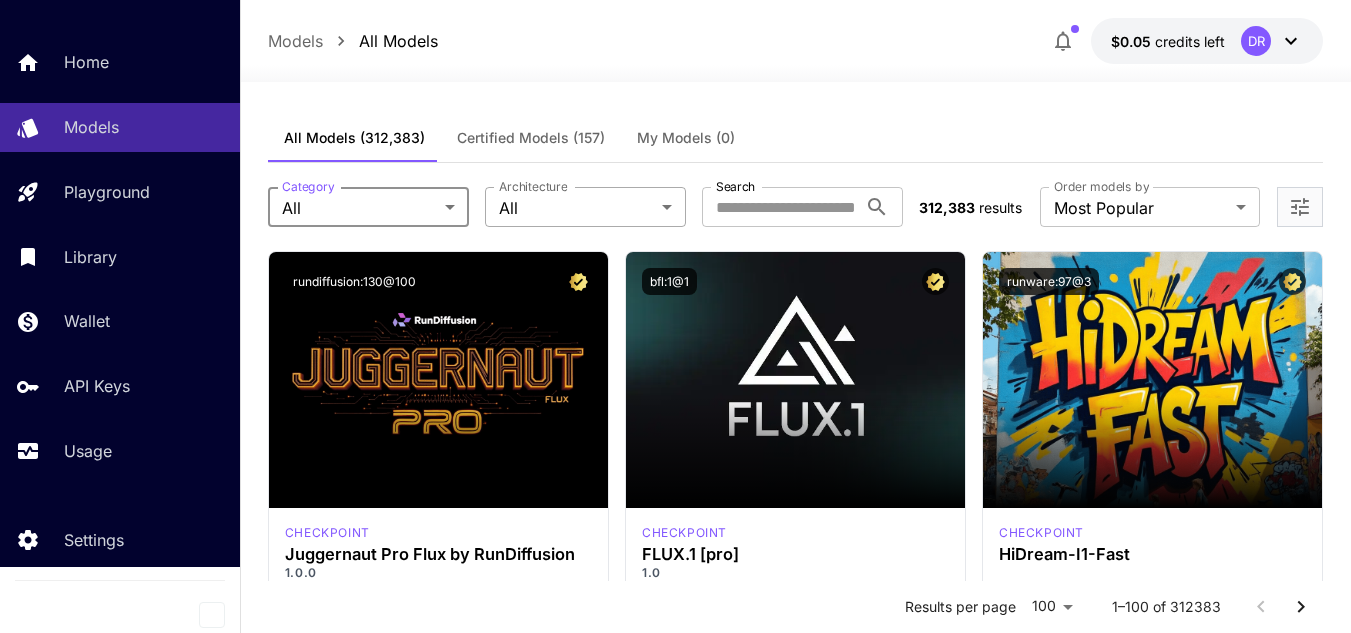 click on "**********" at bounding box center [675, 12610] 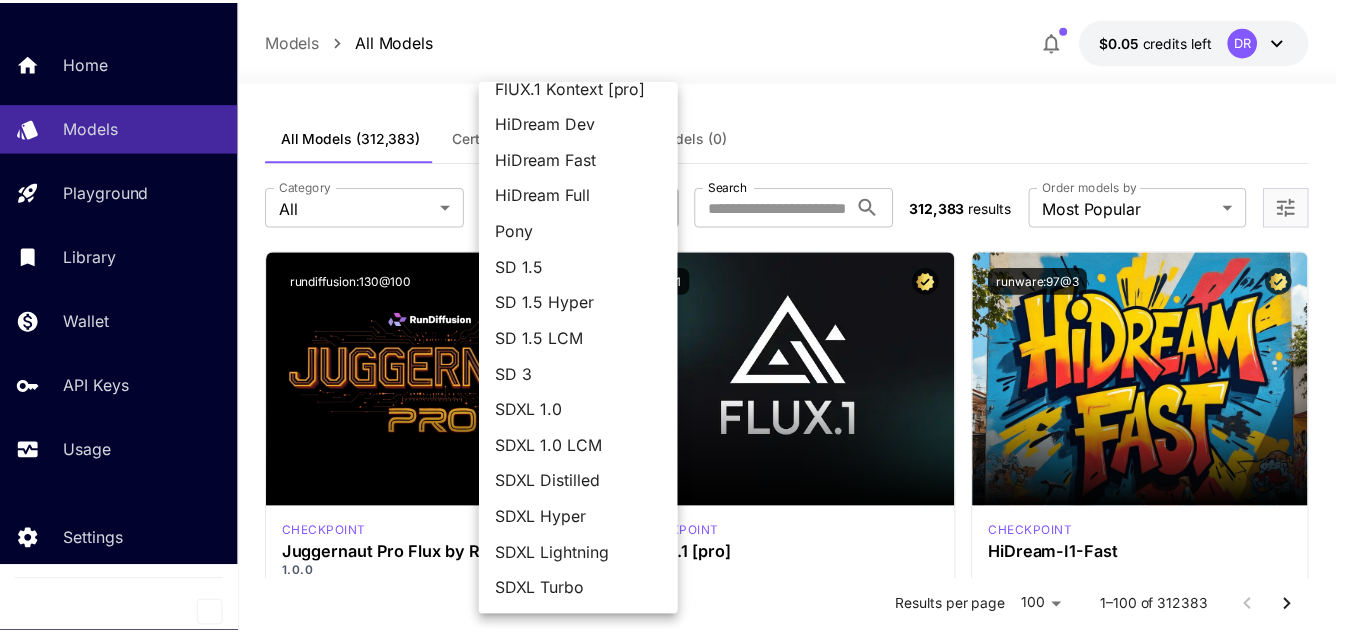 scroll, scrollTop: 0, scrollLeft: 0, axis: both 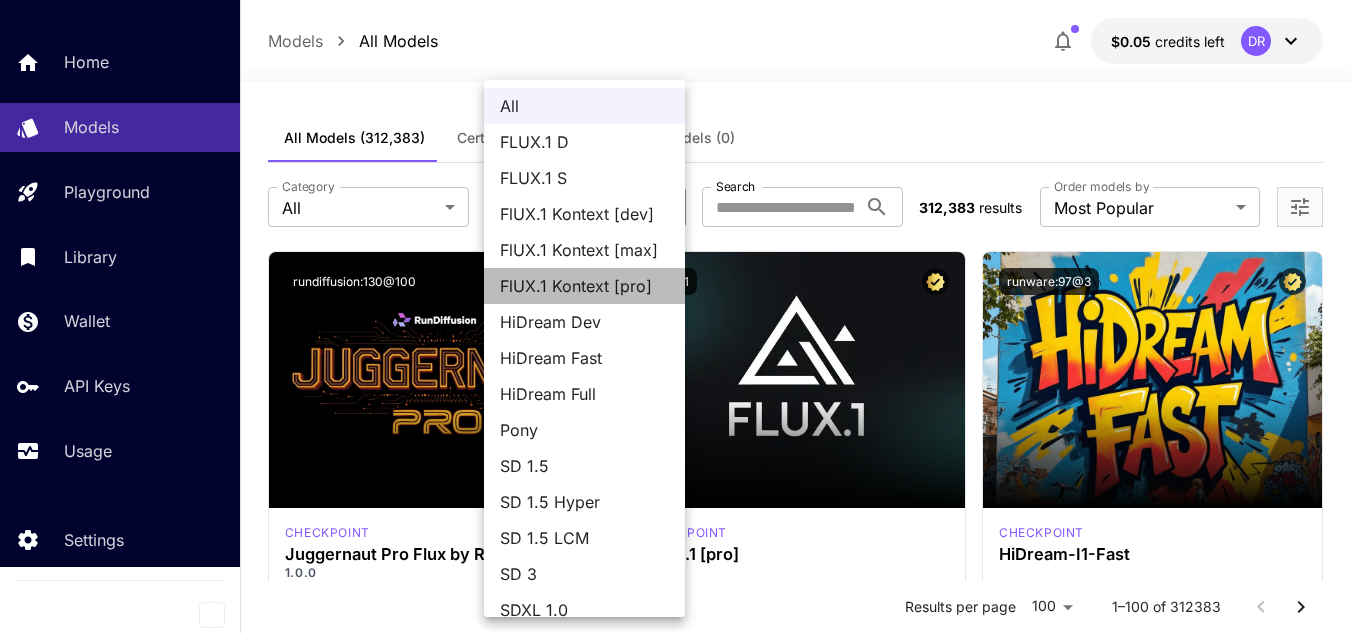 click on "FlUX.1 Kontext [pro]" at bounding box center (584, 286) 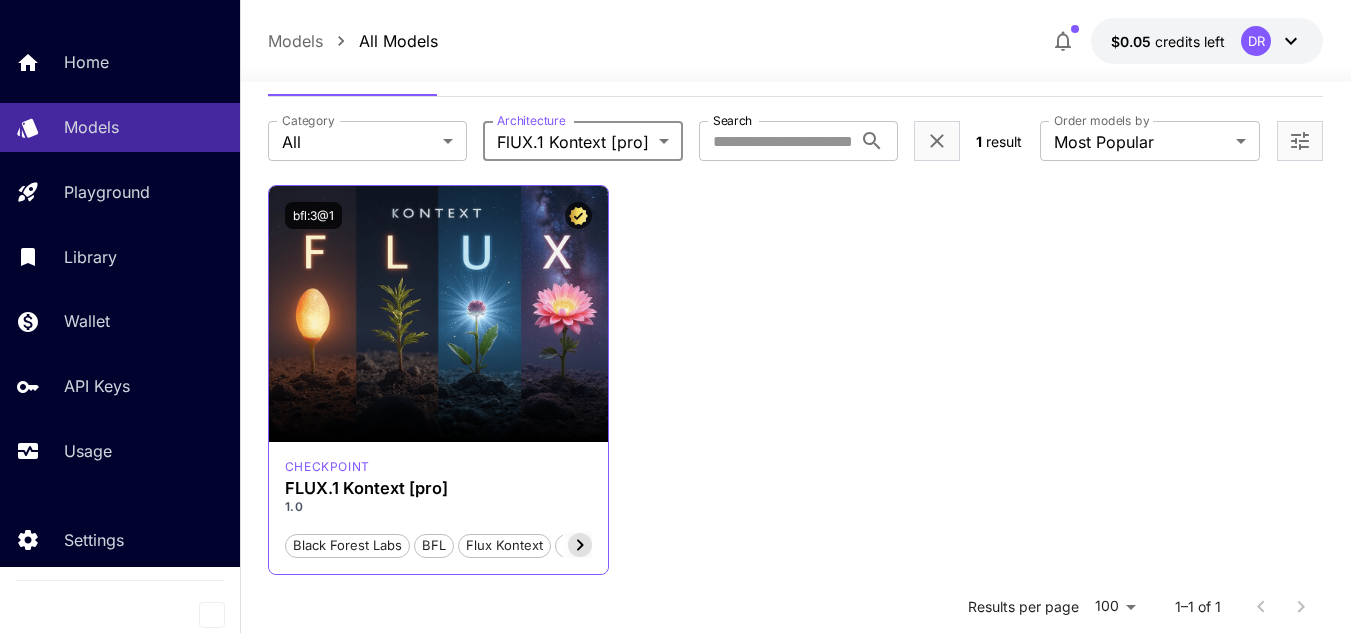 scroll, scrollTop: 200, scrollLeft: 0, axis: vertical 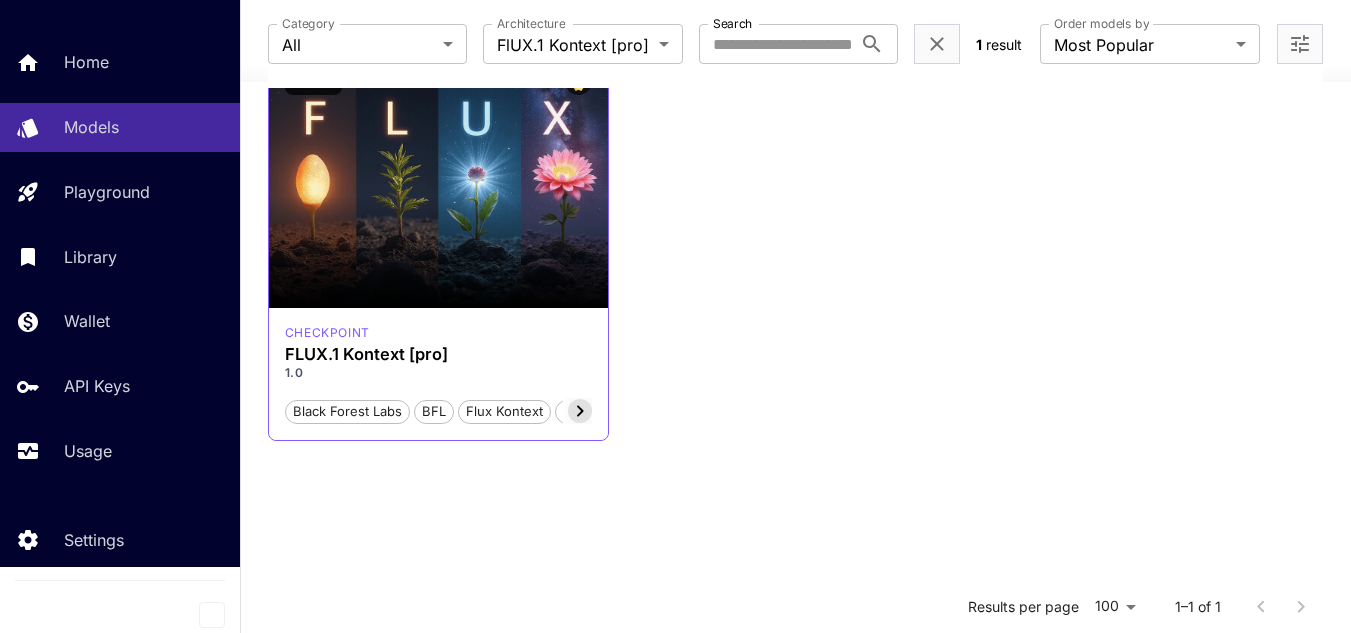 click on "checkpoint" at bounding box center [438, 333] 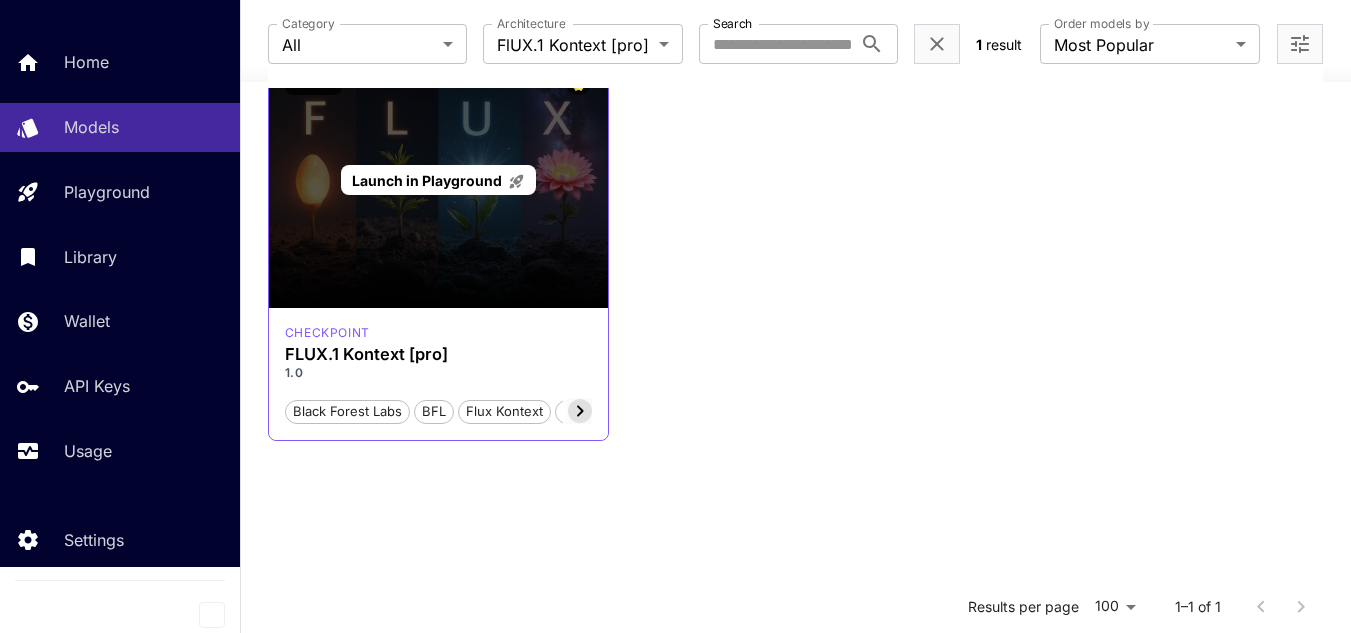 click on "Launch in Playground" at bounding box center (438, 180) 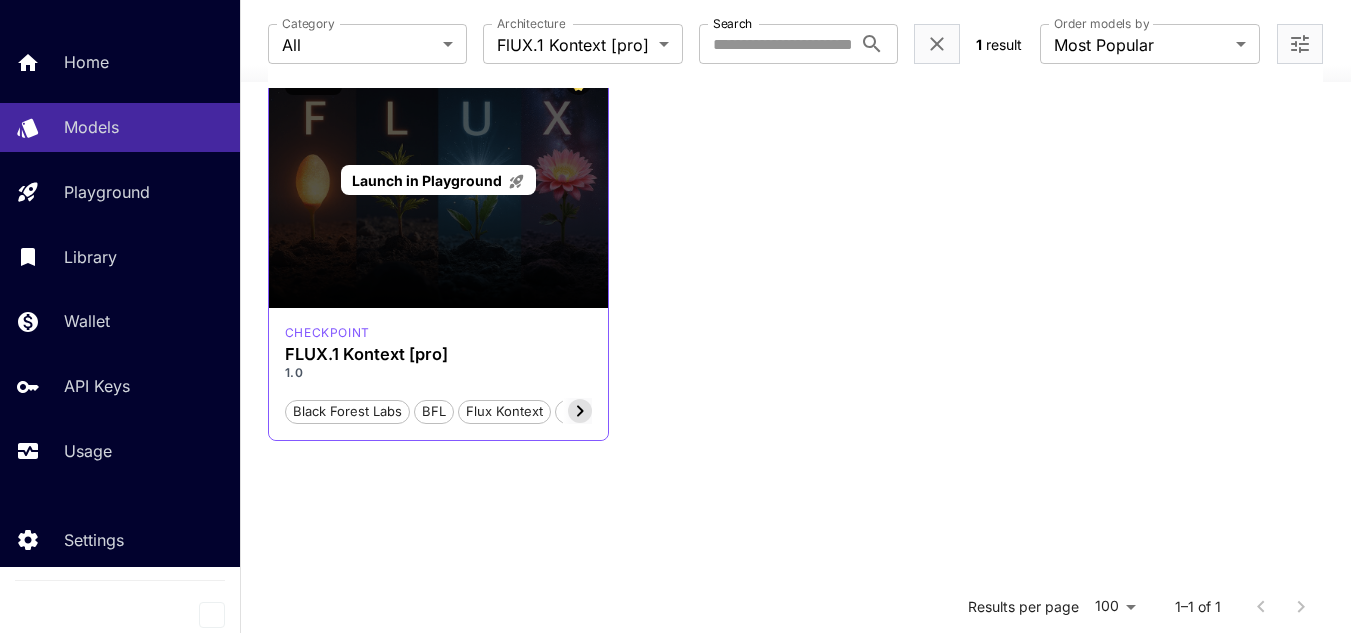 click on "Launch in Playground" at bounding box center (427, 180) 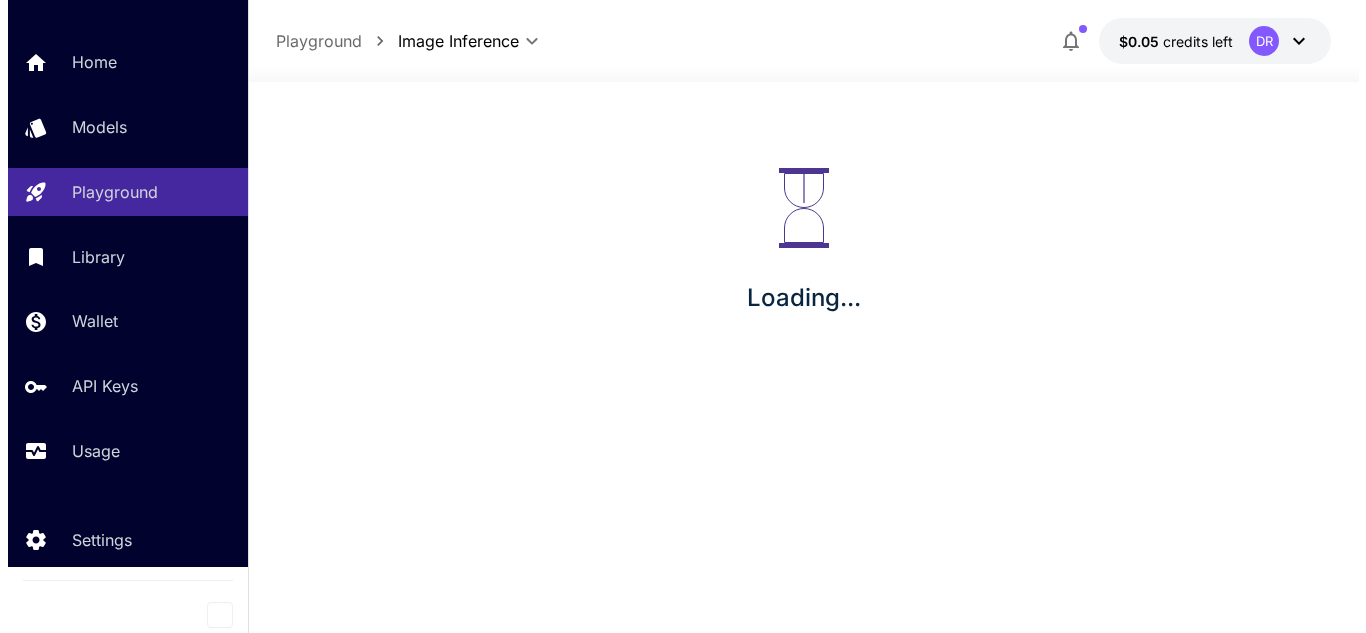 scroll, scrollTop: 0, scrollLeft: 0, axis: both 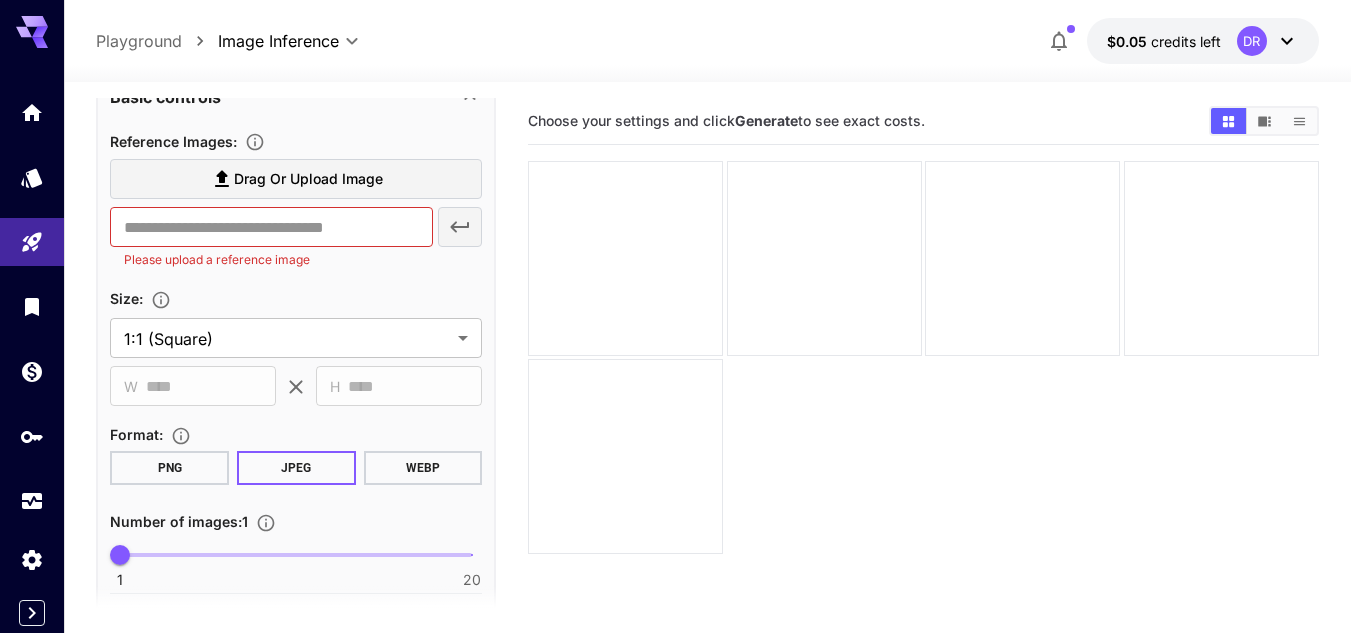 click on "Drag or upload image ​ Please upload a reference image" at bounding box center [296, 218] 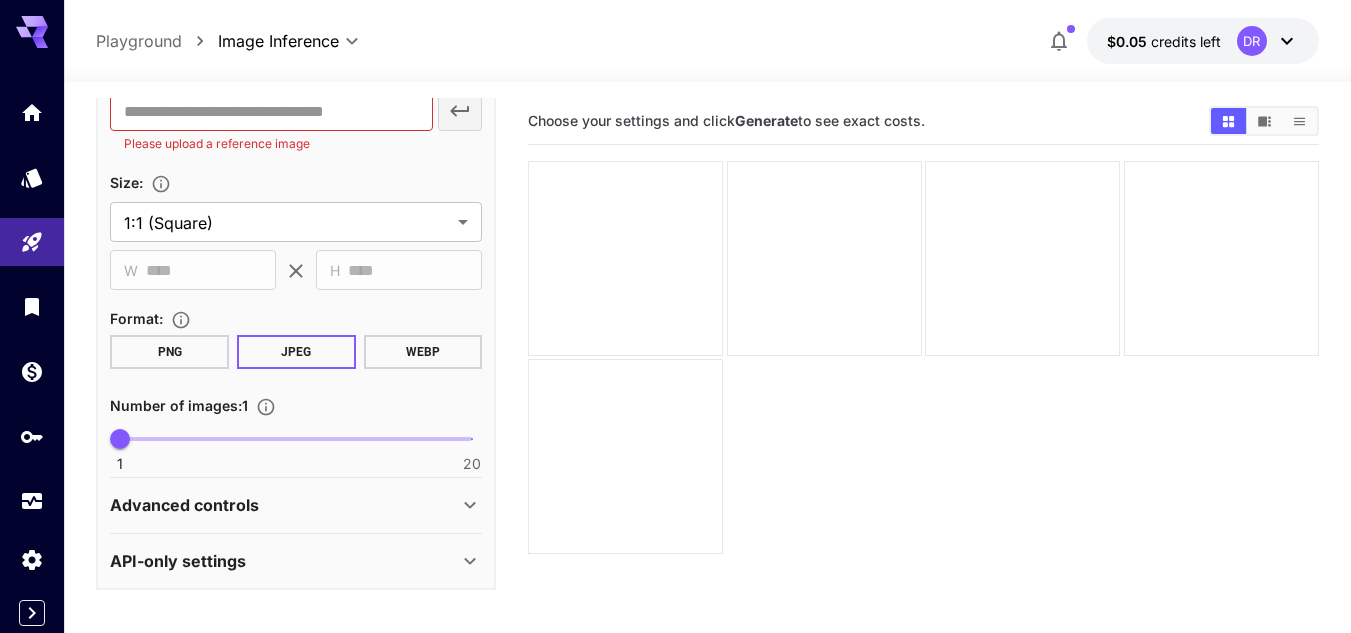 scroll, scrollTop: 520, scrollLeft: 0, axis: vertical 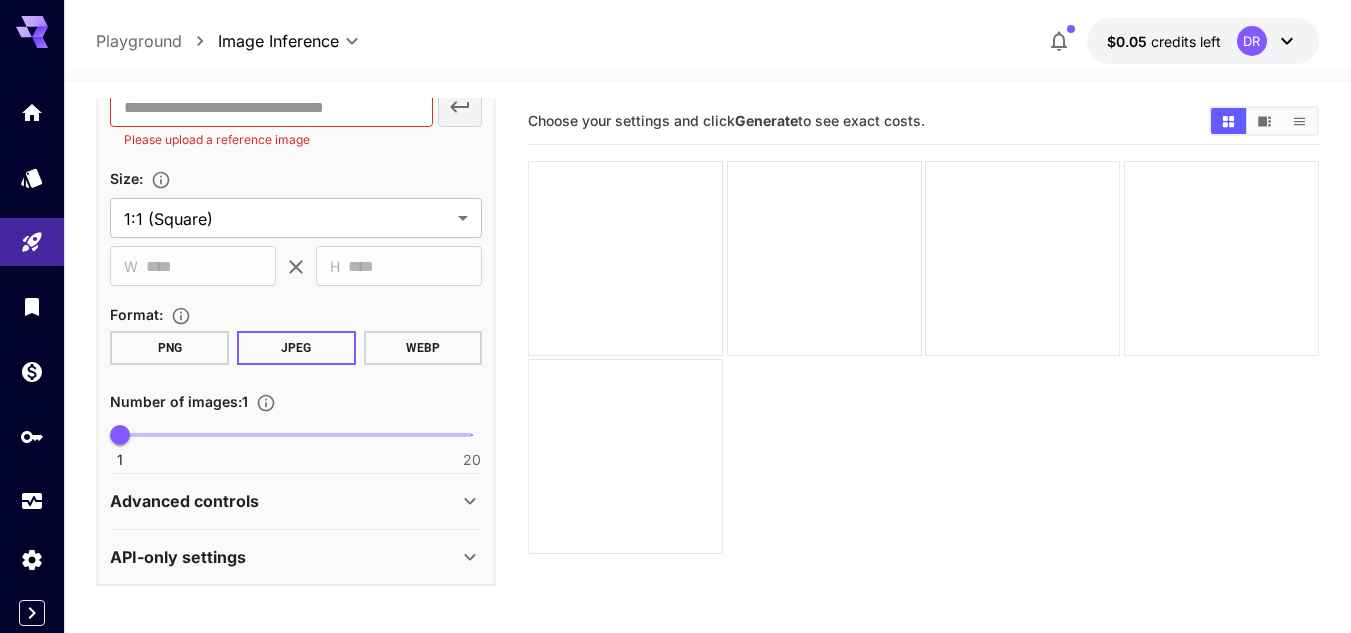 click on "API-only settings" at bounding box center [284, 557] 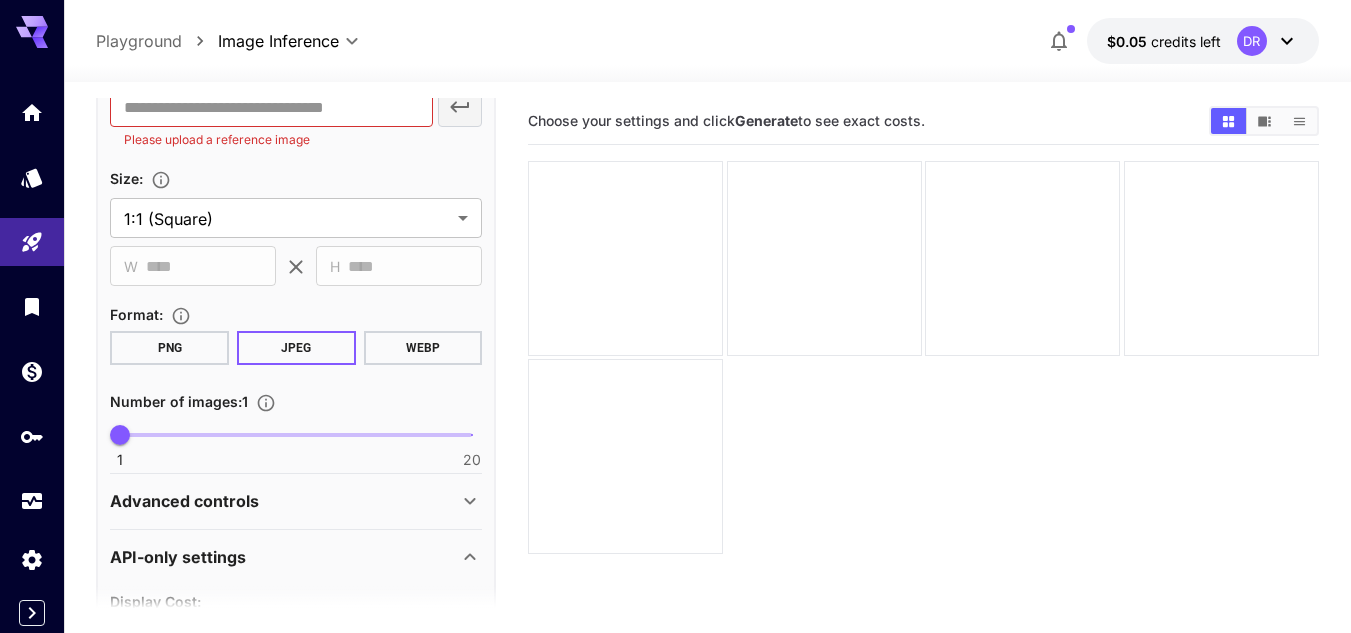 click on "API-only settings" at bounding box center (284, 557) 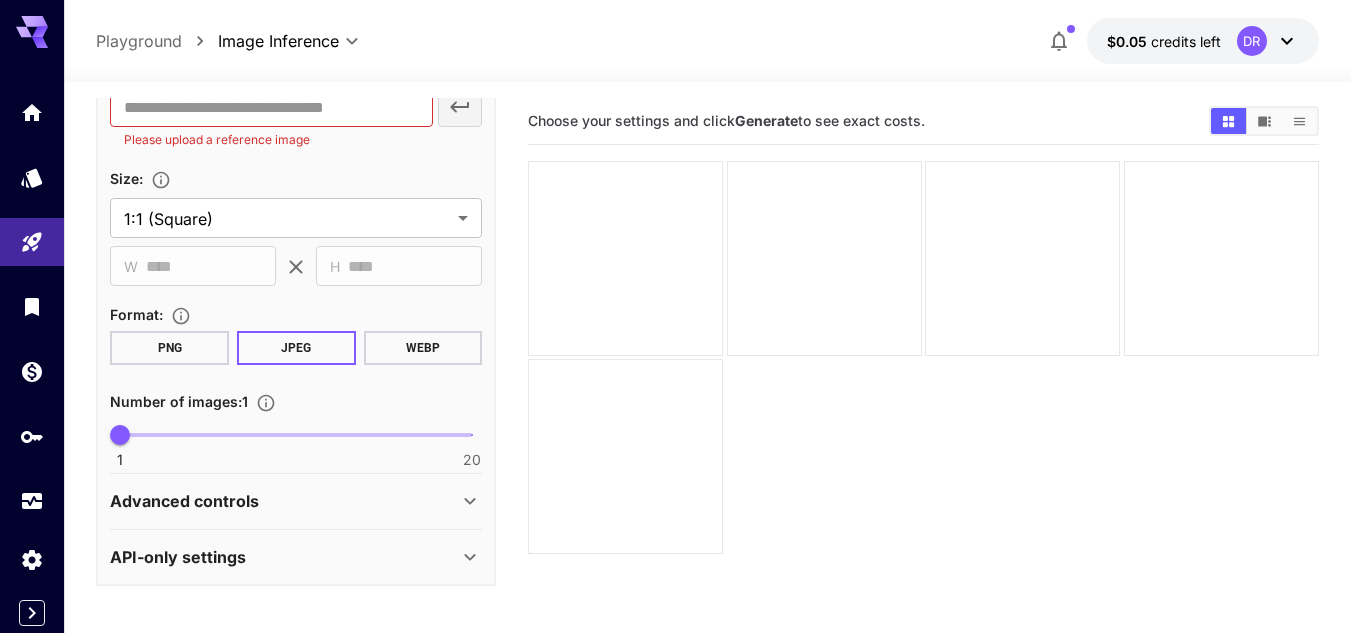 click 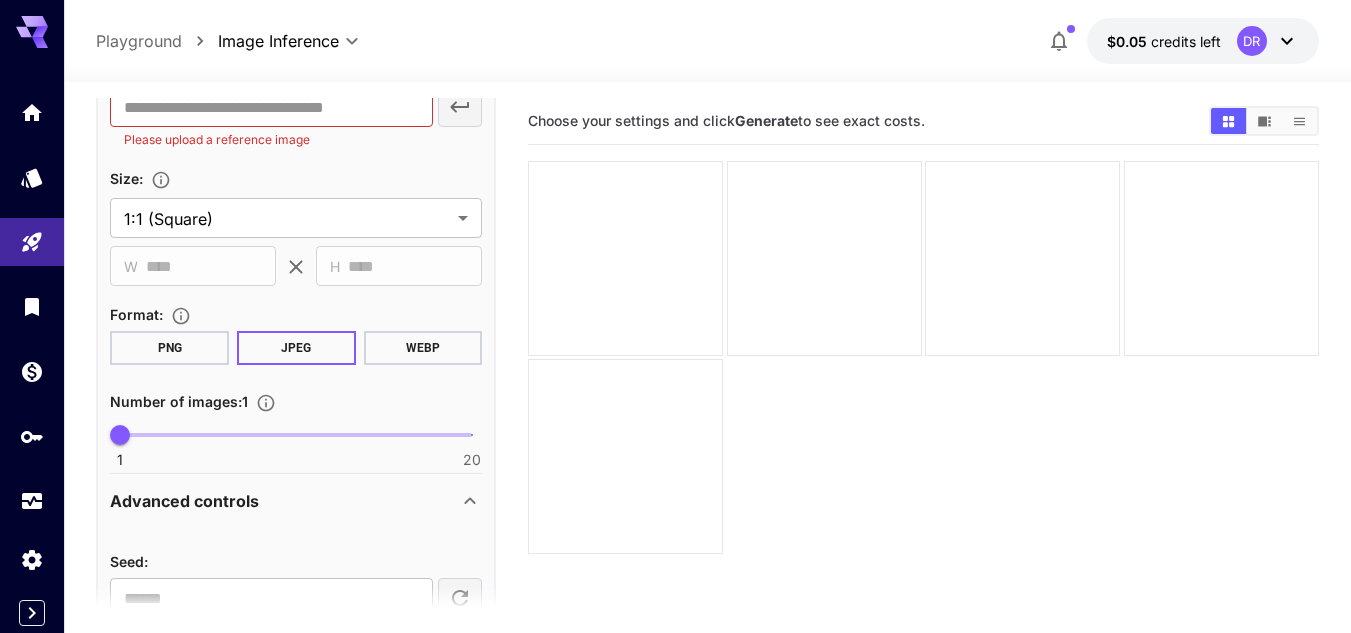 click 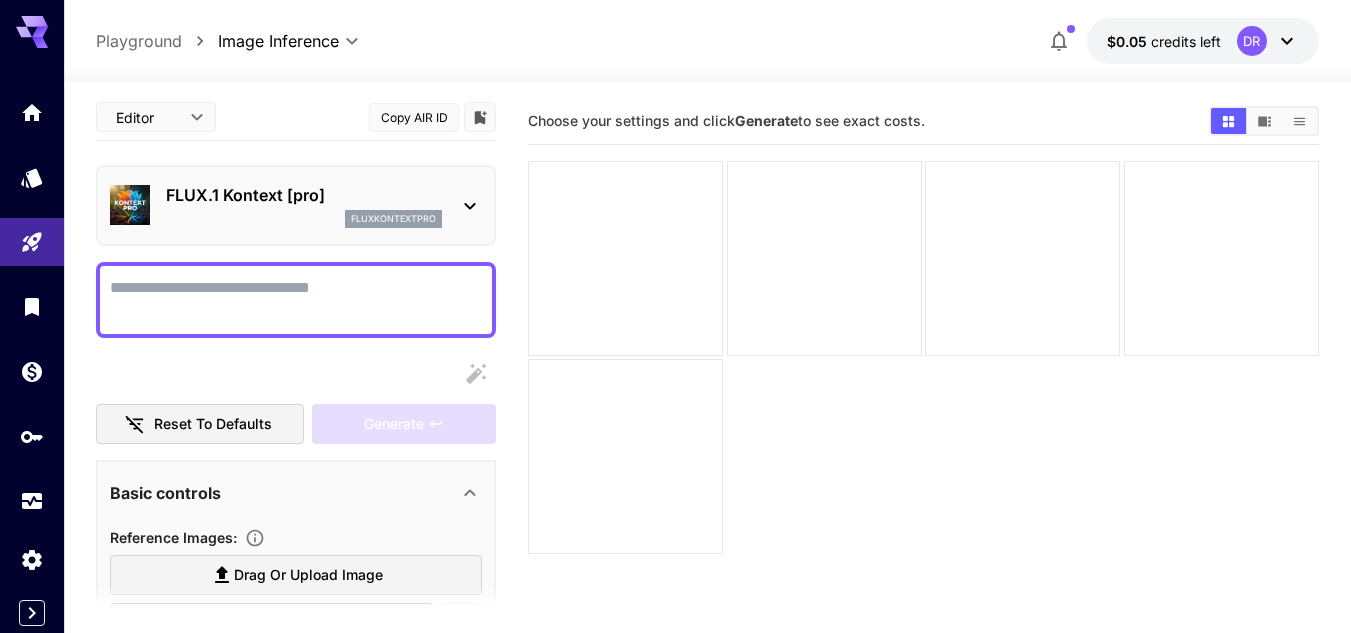 scroll, scrollTop: 0, scrollLeft: 0, axis: both 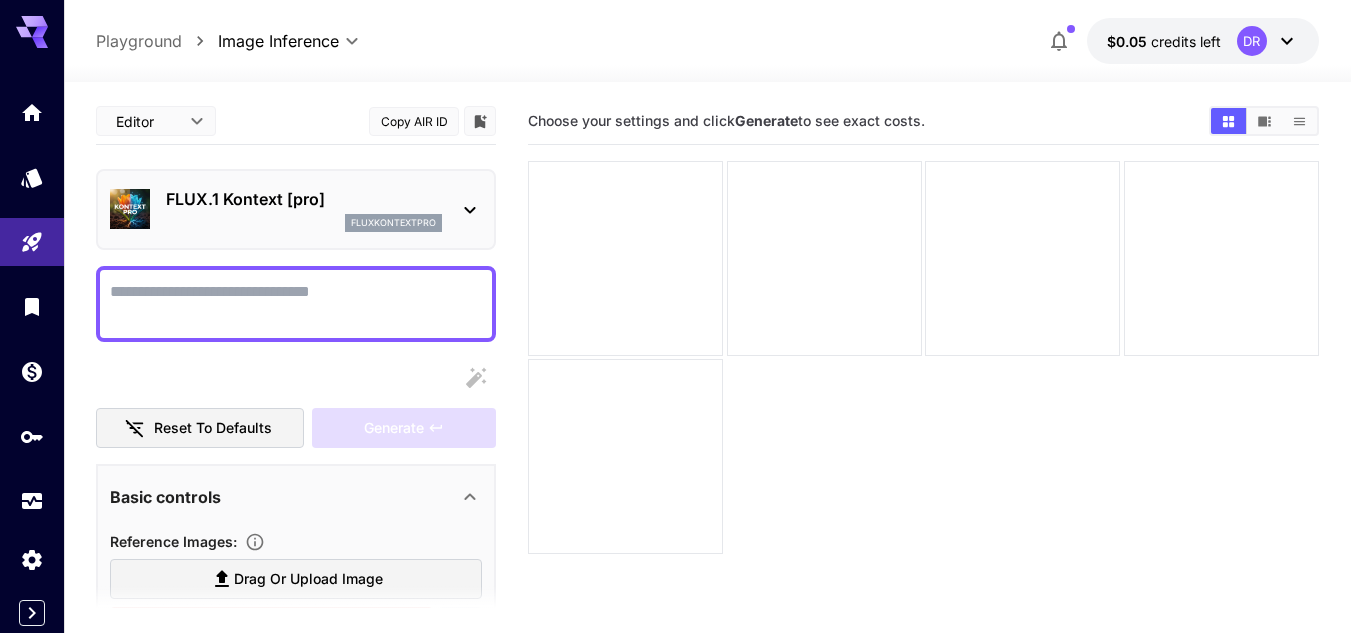 click on "Display cost in response" at bounding box center [296, 304] 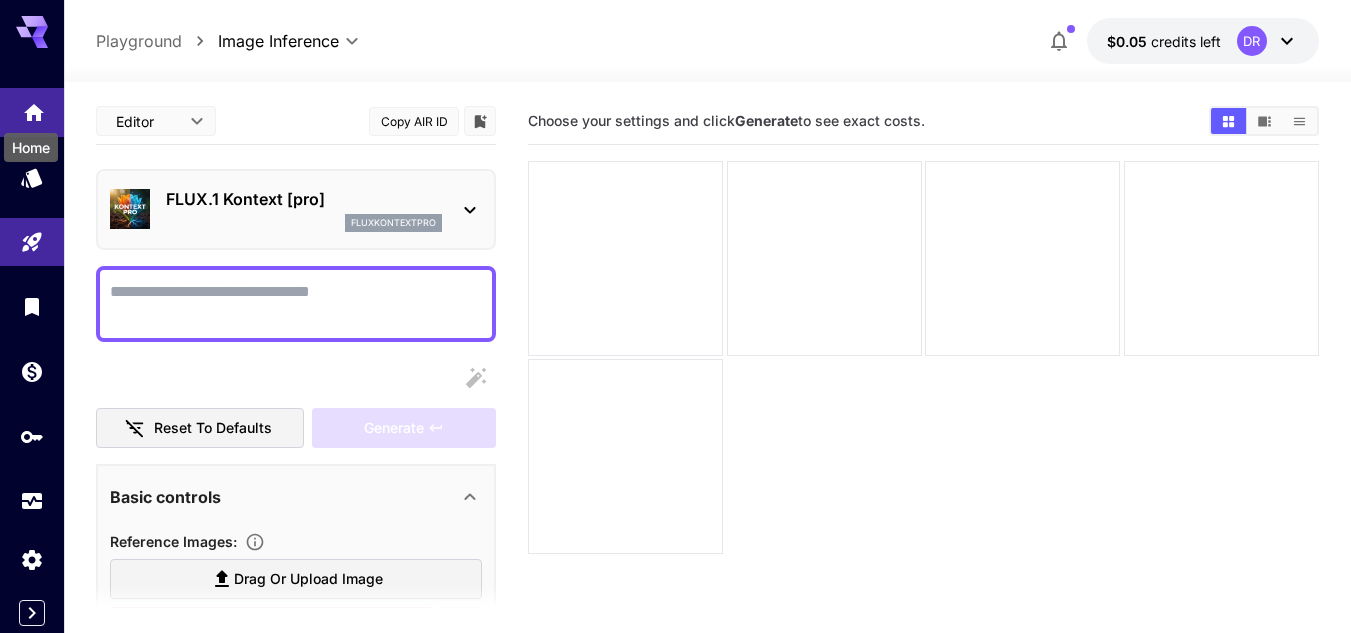 click 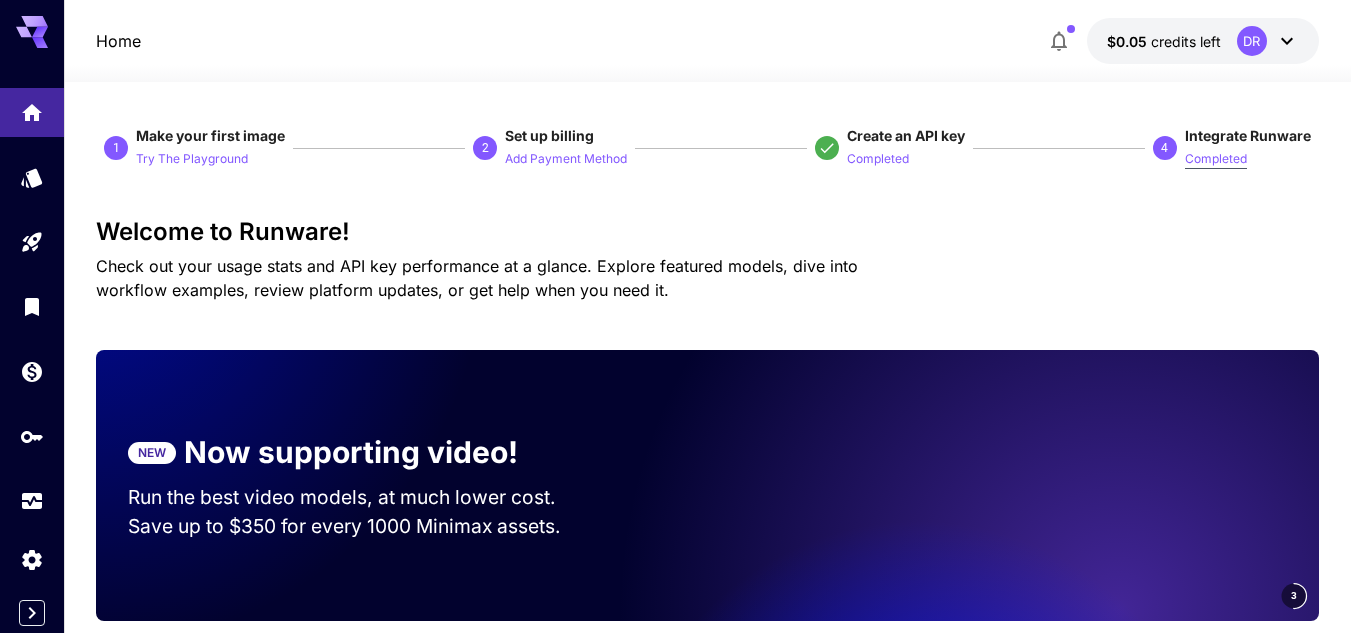 click on "Completed" at bounding box center (1216, 159) 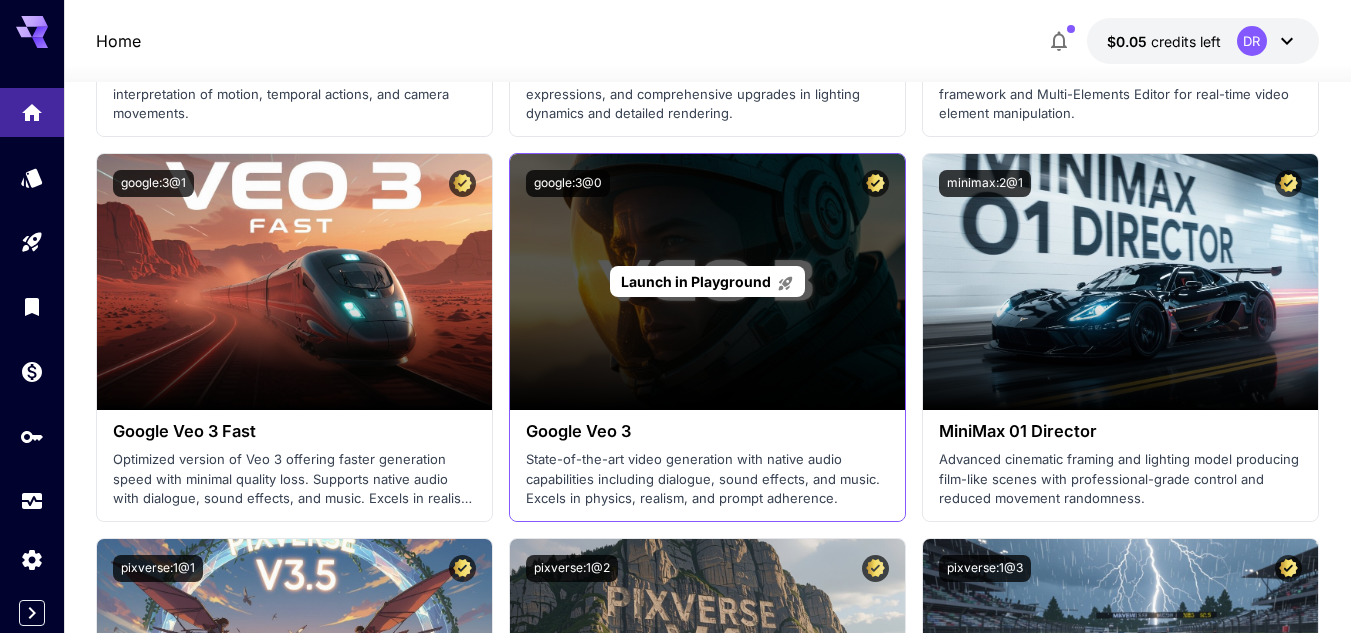 scroll, scrollTop: 1700, scrollLeft: 0, axis: vertical 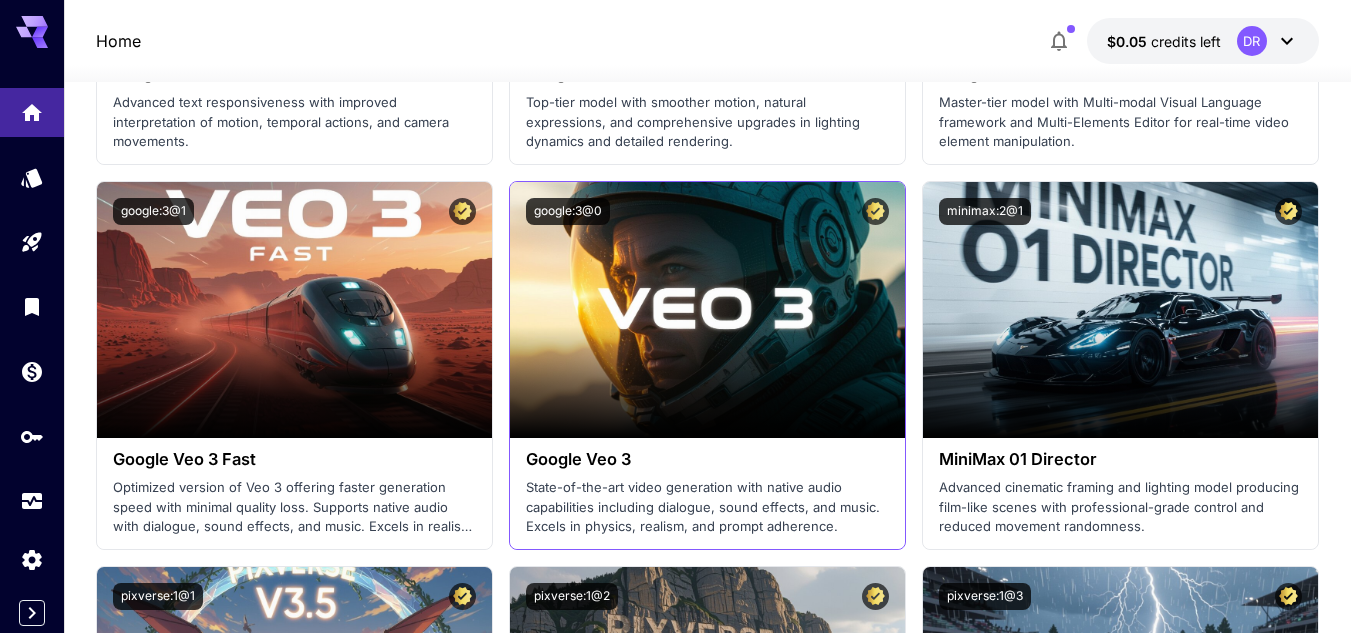 click on "Google Veo 3" at bounding box center (707, 459) 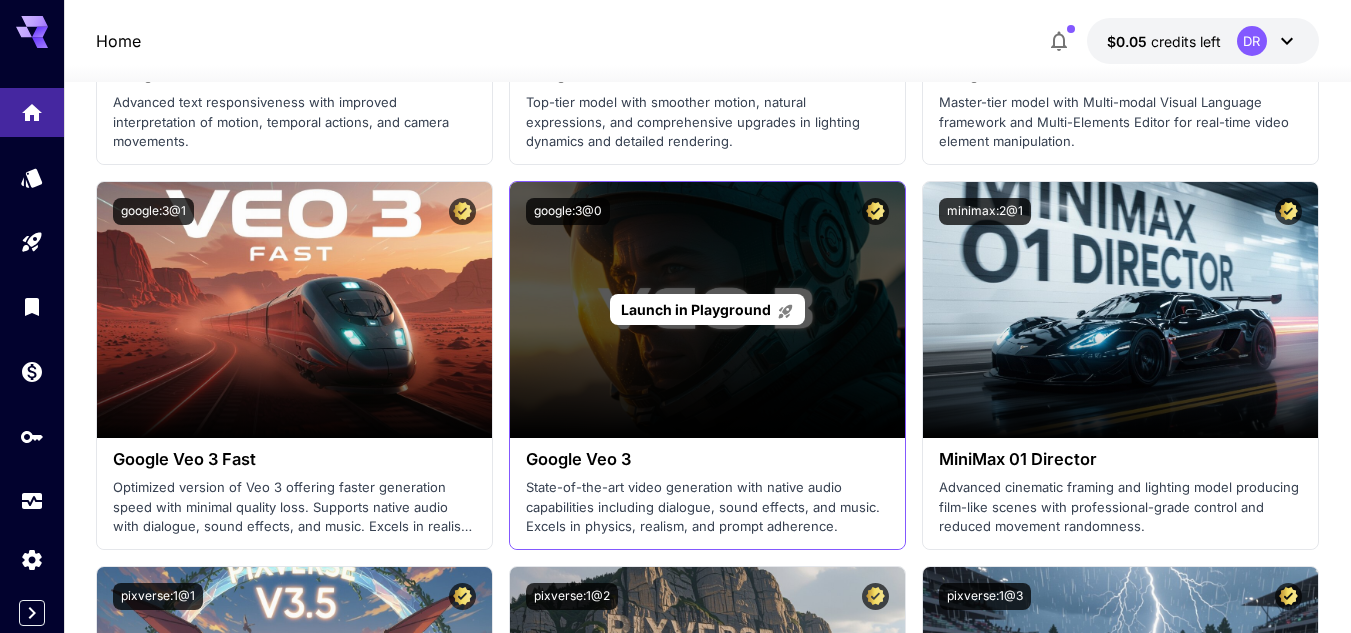click on "Launch in Playground" at bounding box center [696, 309] 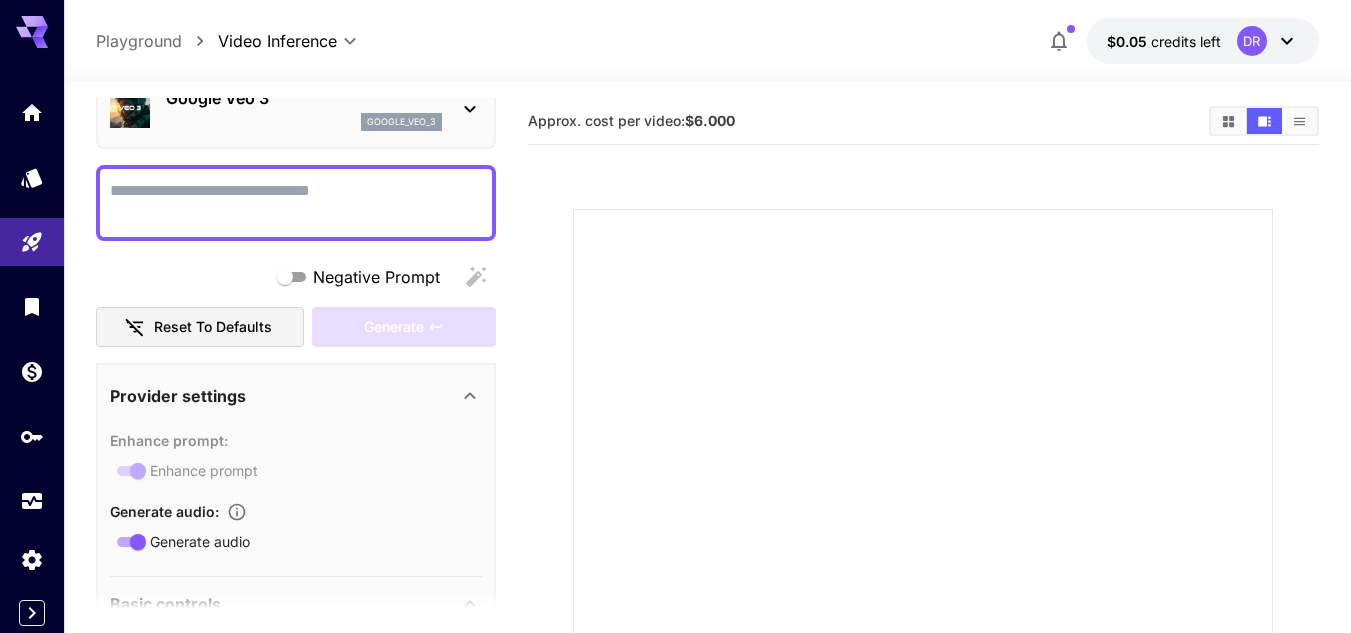 scroll, scrollTop: 100, scrollLeft: 0, axis: vertical 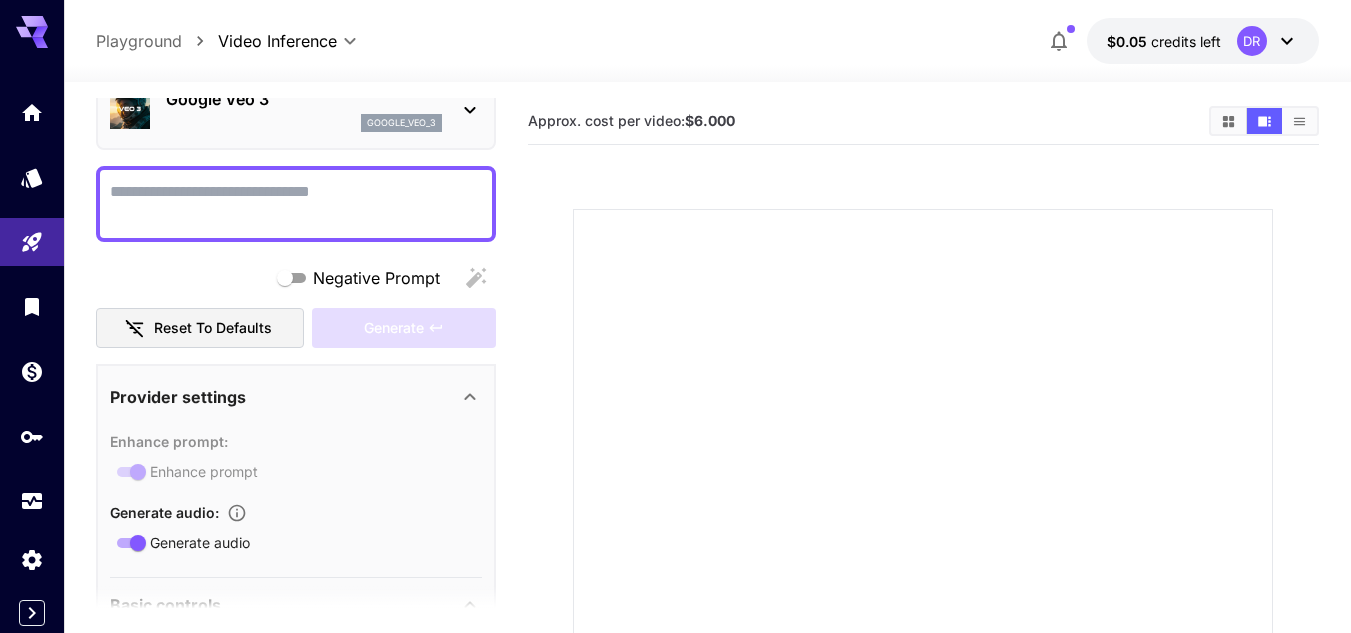 click on "Negative Prompt" at bounding box center [296, 204] 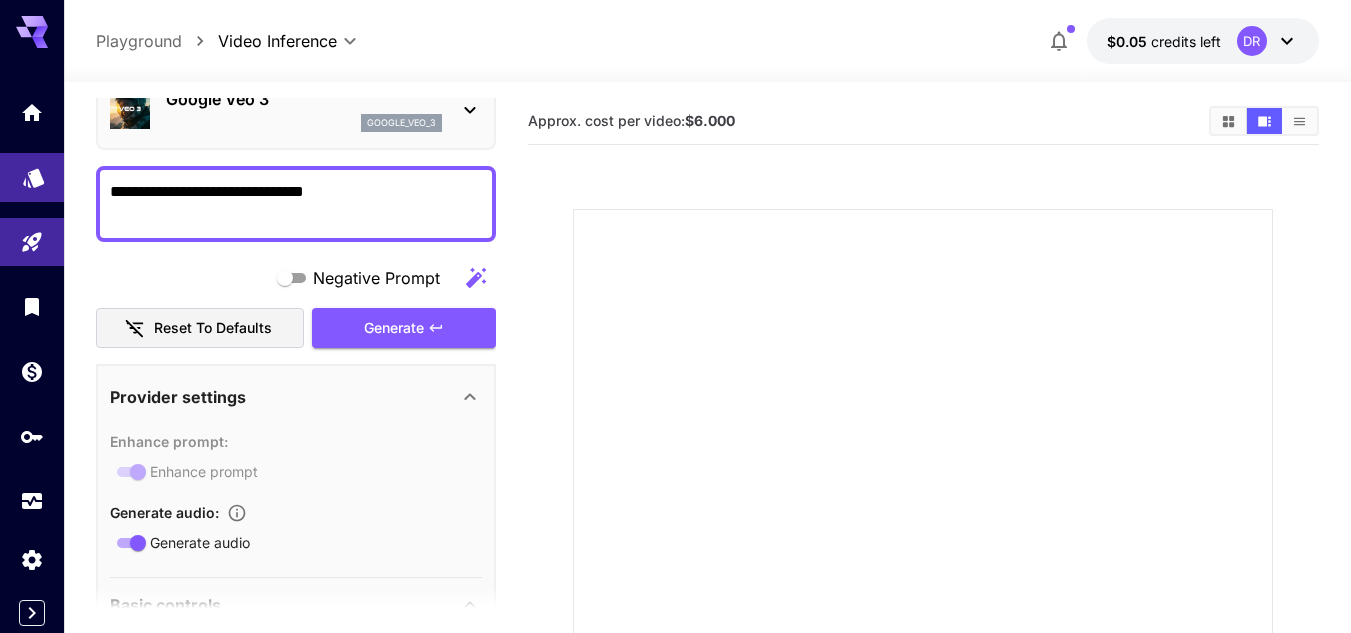 drag, startPoint x: 432, startPoint y: 187, endPoint x: 0, endPoint y: 176, distance: 432.14 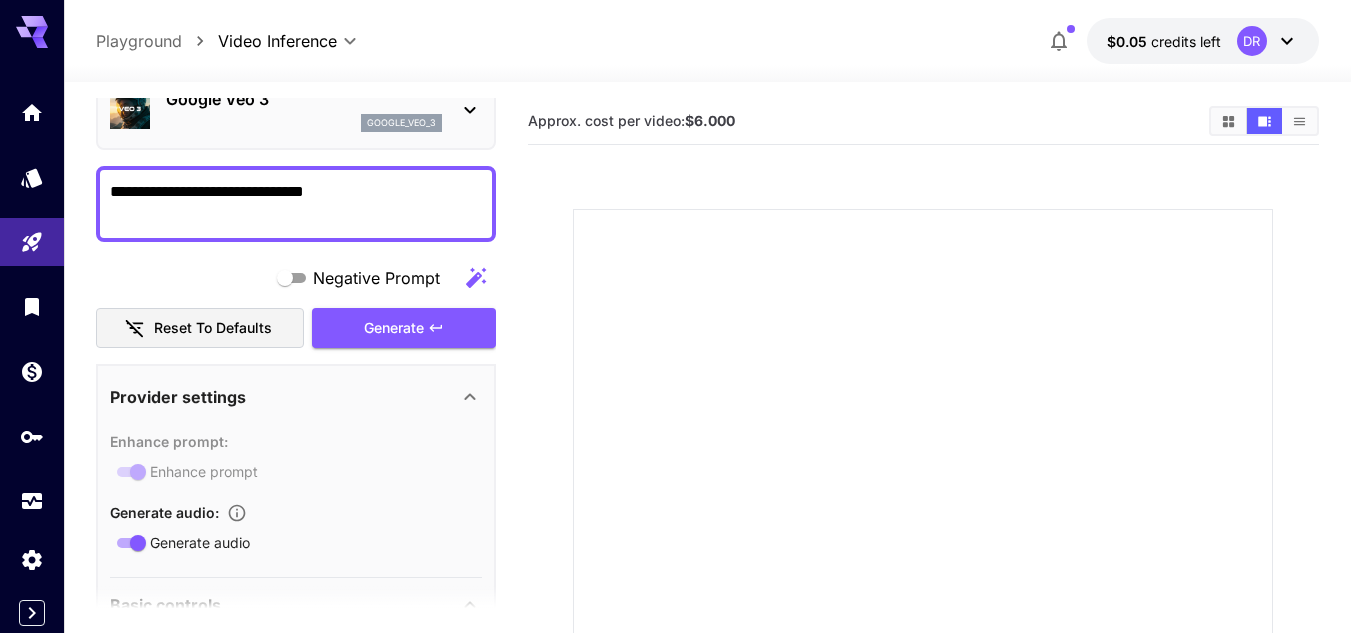 type 